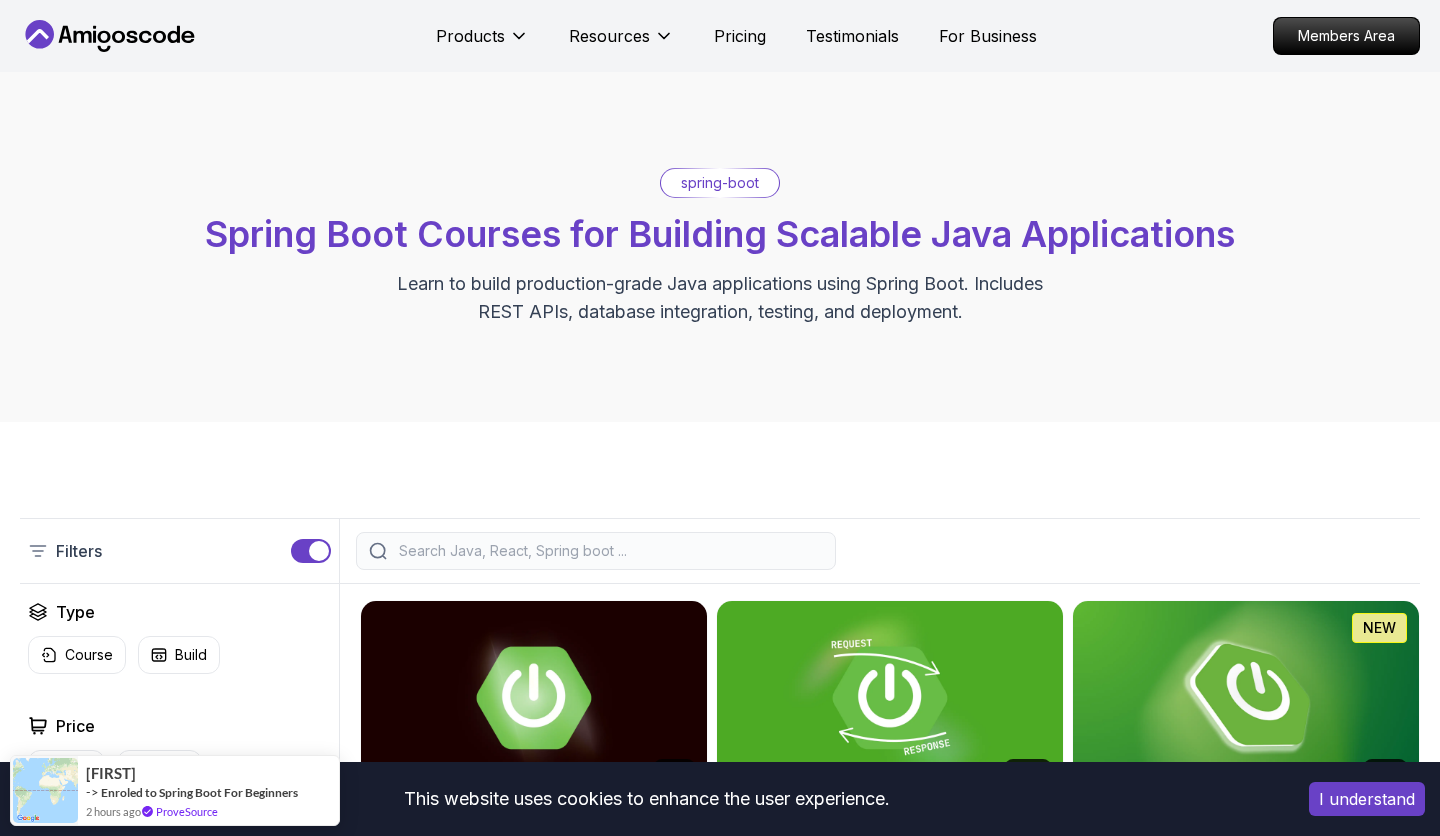 scroll, scrollTop: 289, scrollLeft: 0, axis: vertical 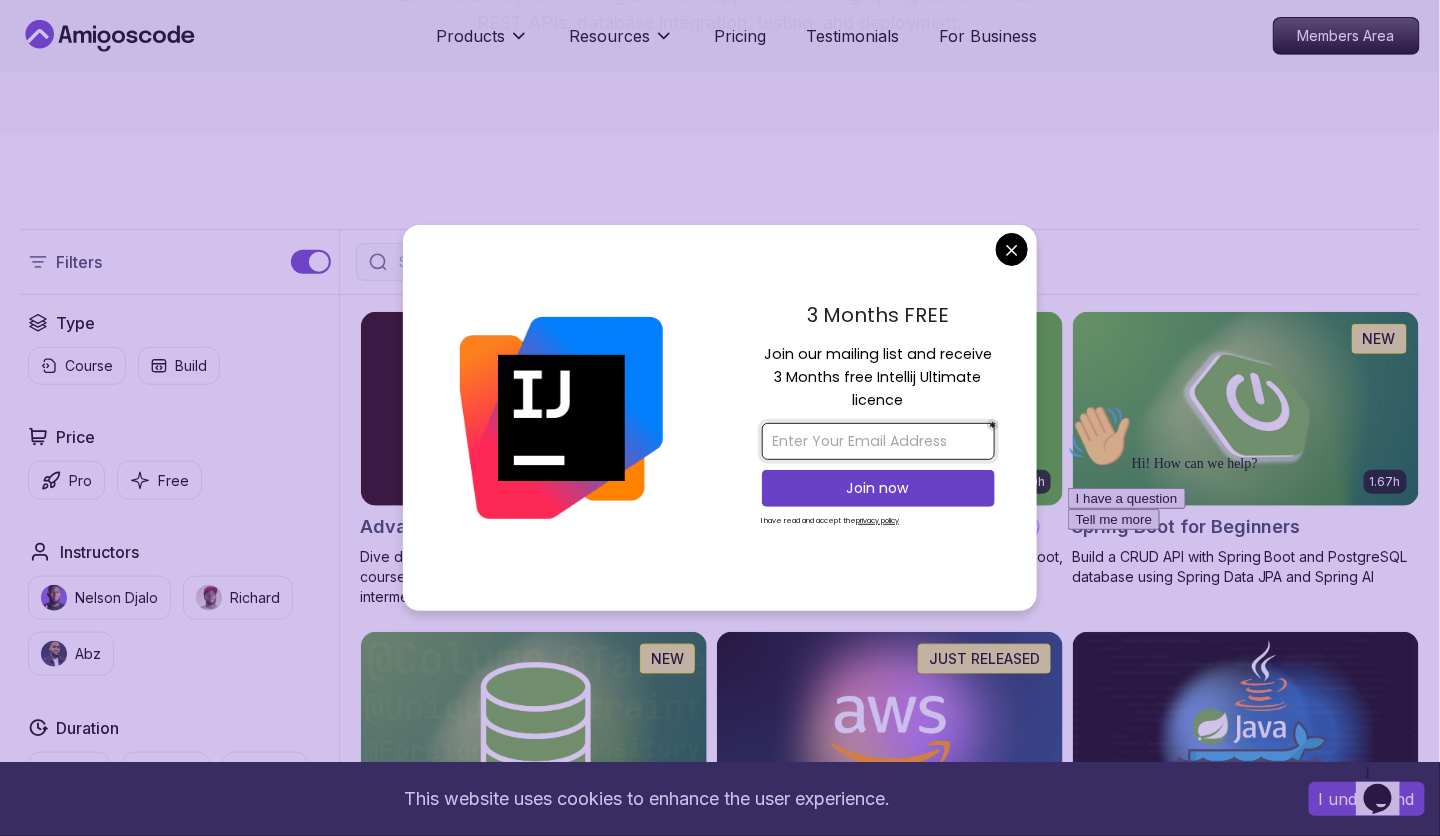 click at bounding box center [878, 441] 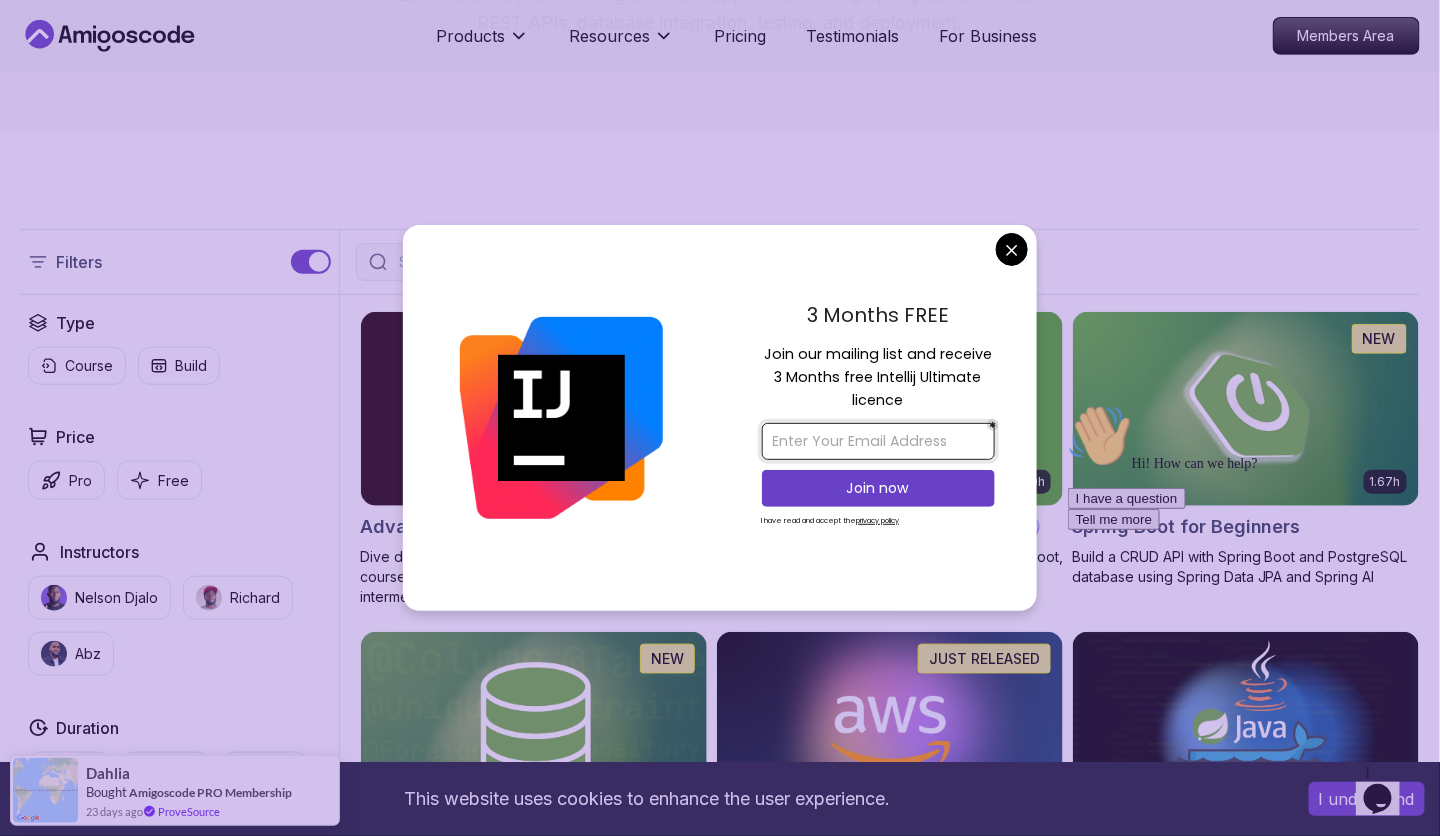 type on "kanakrahangdale06@gmail.com" 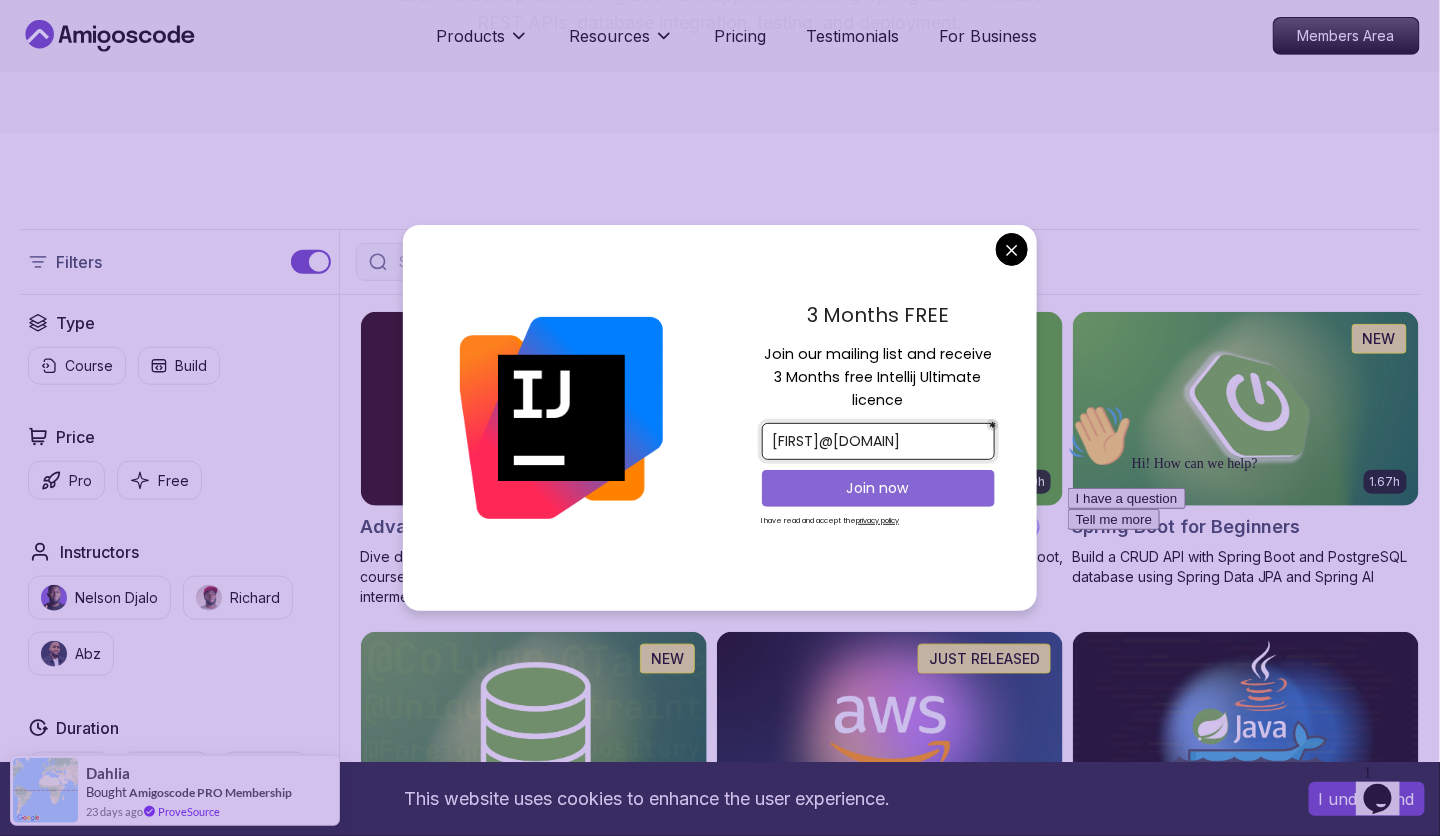 click on "Join now" at bounding box center (878, 488) 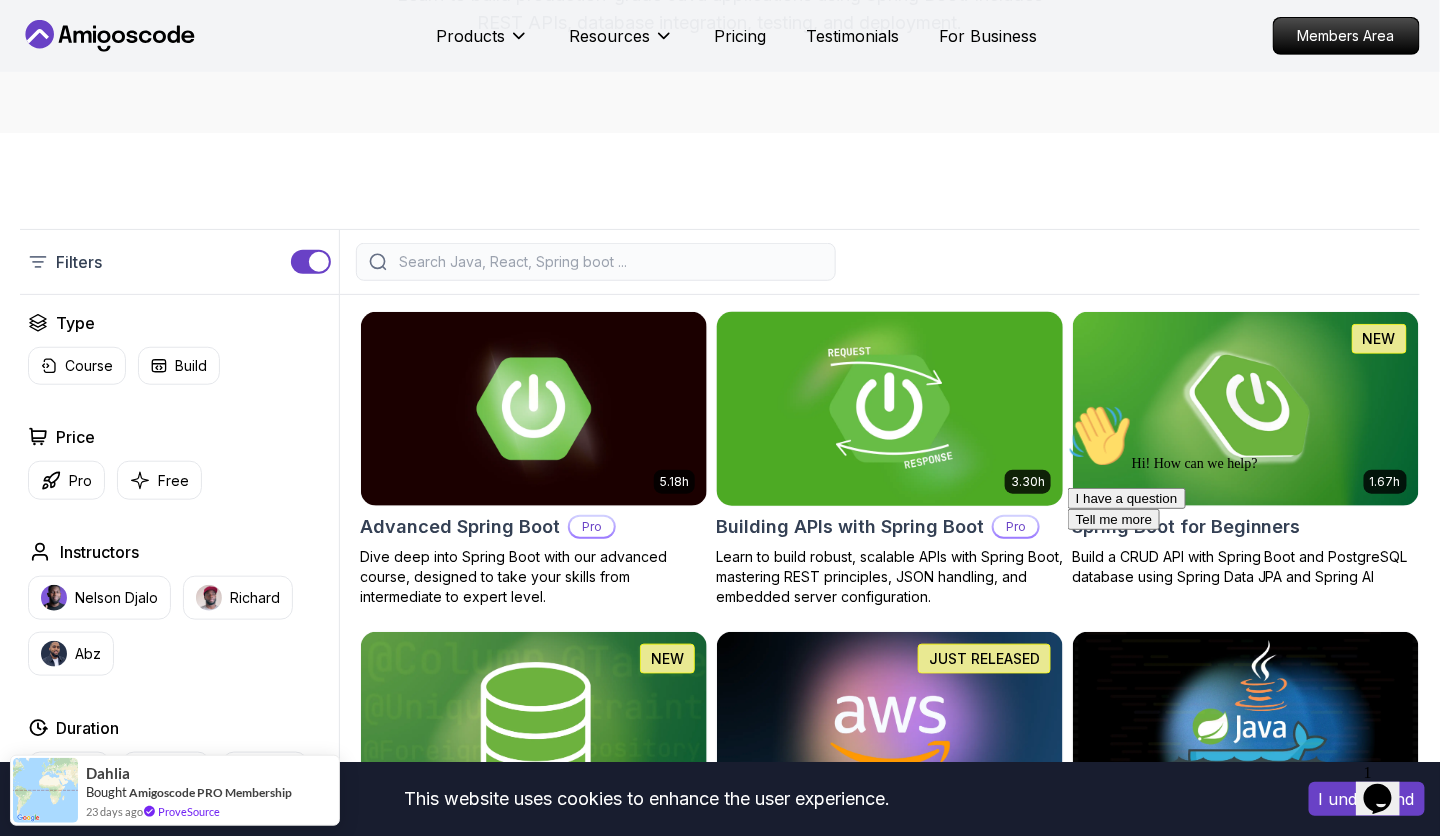 click on "This website uses cookies to enhance the user experience. I understand Products Resources Pricing Testimonials For Business Members Area Products Resources Pricing Testimonials For Business Members Area spring-boot Spring Boot Courses for Building Scalable Java Applications Learn to build production-grade Java applications using Spring Boot. Includes REST APIs, database integration, testing, and deployment. Filters Filters Type Course Build Price Pro Free Instructors Nelson Djalo Richard Abz Duration 0-1 Hour 1-3 Hours +3 Hours Track Front End Back End Dev Ops Full Stack Level Junior Mid-level Senior 5.18h Advanced Spring Boot Pro Dive deep into Spring Boot with our advanced course, designed to take your skills from intermediate to expert level. 3.30h Building APIs with Spring Boot Pro Learn to build robust, scalable APIs with Spring Boot, mastering REST principles, JSON handling, and embedded server configuration. 1.67h NEW Spring Boot for Beginners 6.65h NEW Spring Data JPA Pro 2.73h JUST RELEASED Pro 1.45h" at bounding box center [720, 1344] 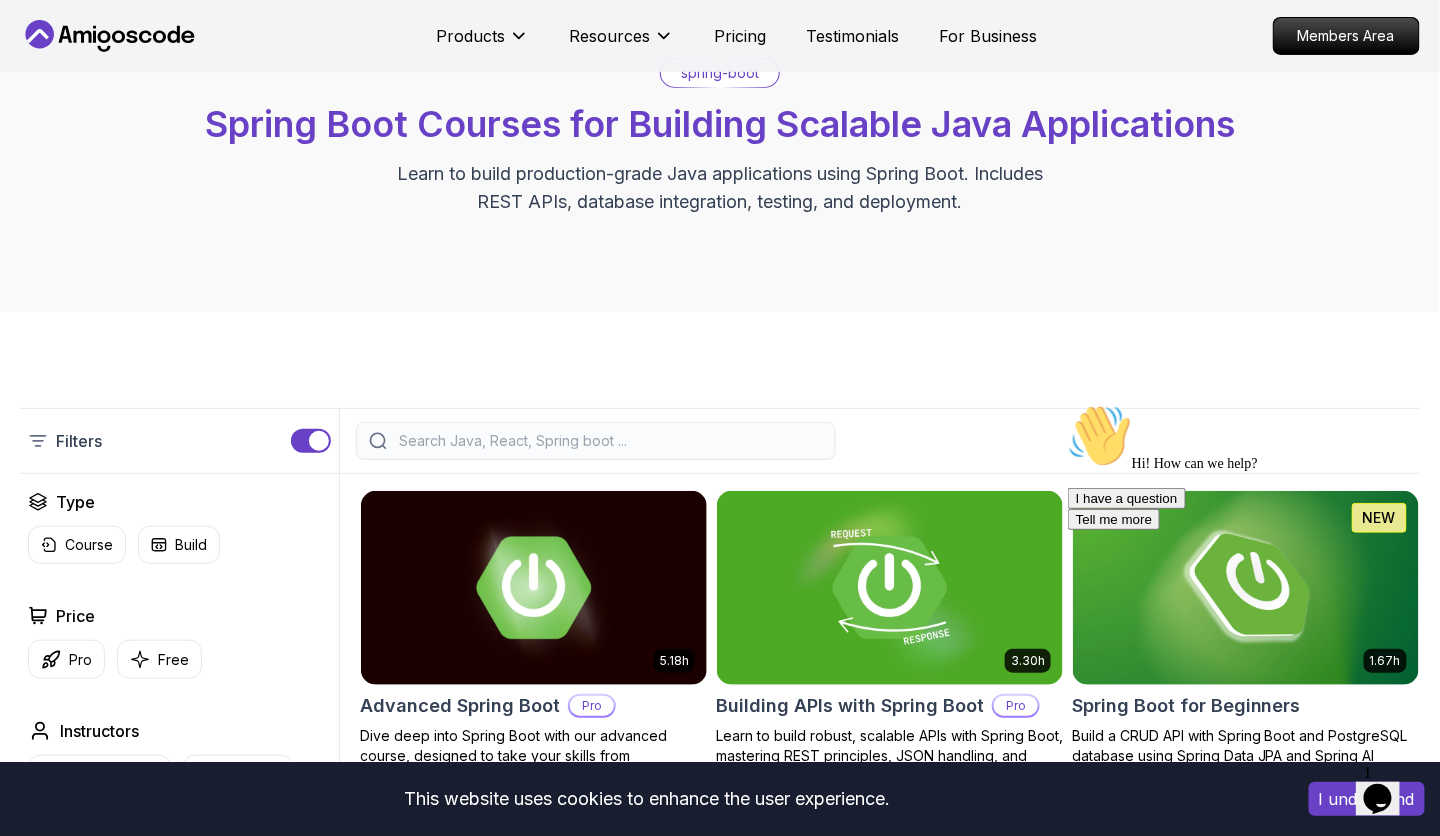 scroll, scrollTop: 113, scrollLeft: 0, axis: vertical 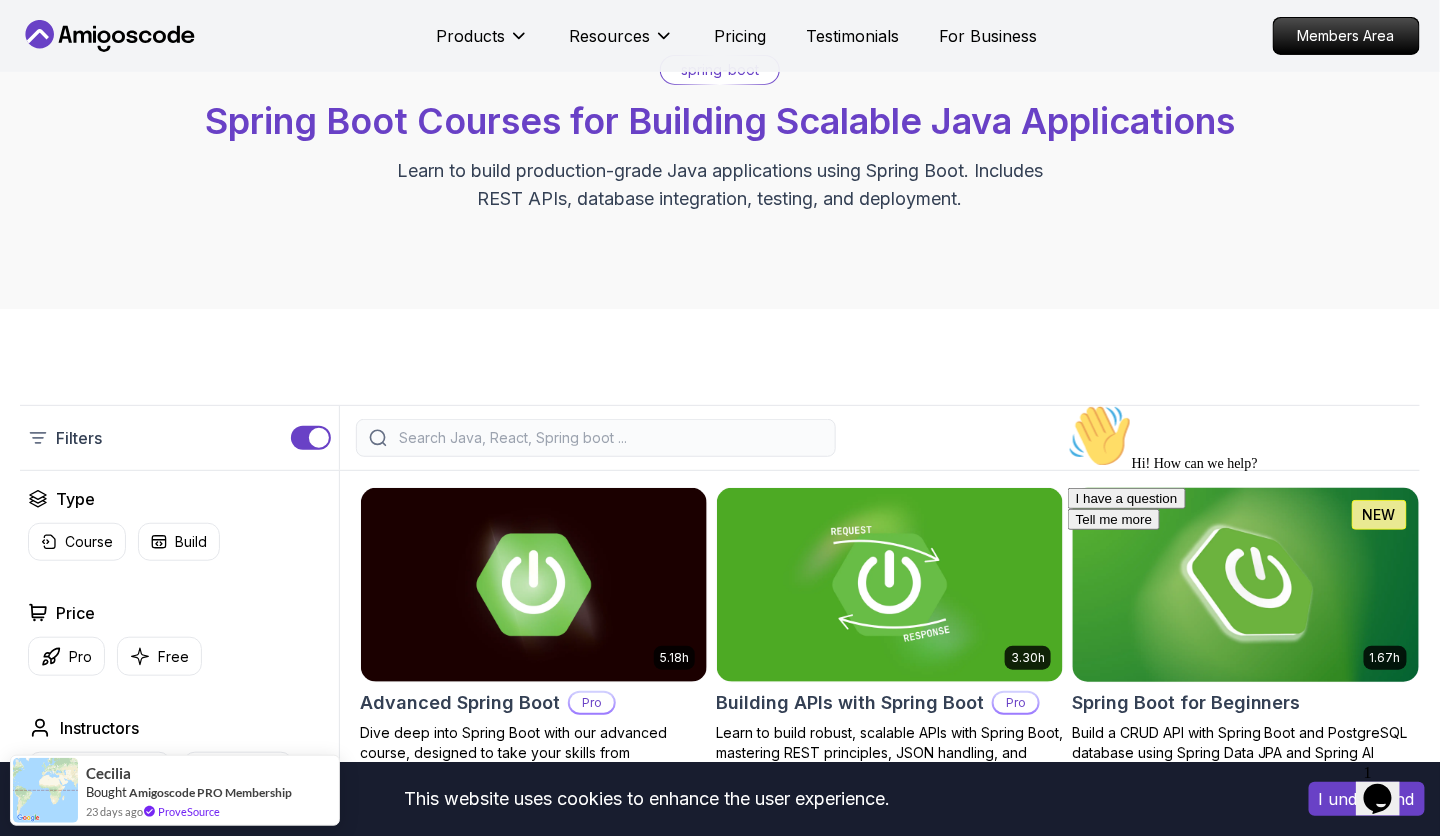 click at bounding box center (1245, 584) 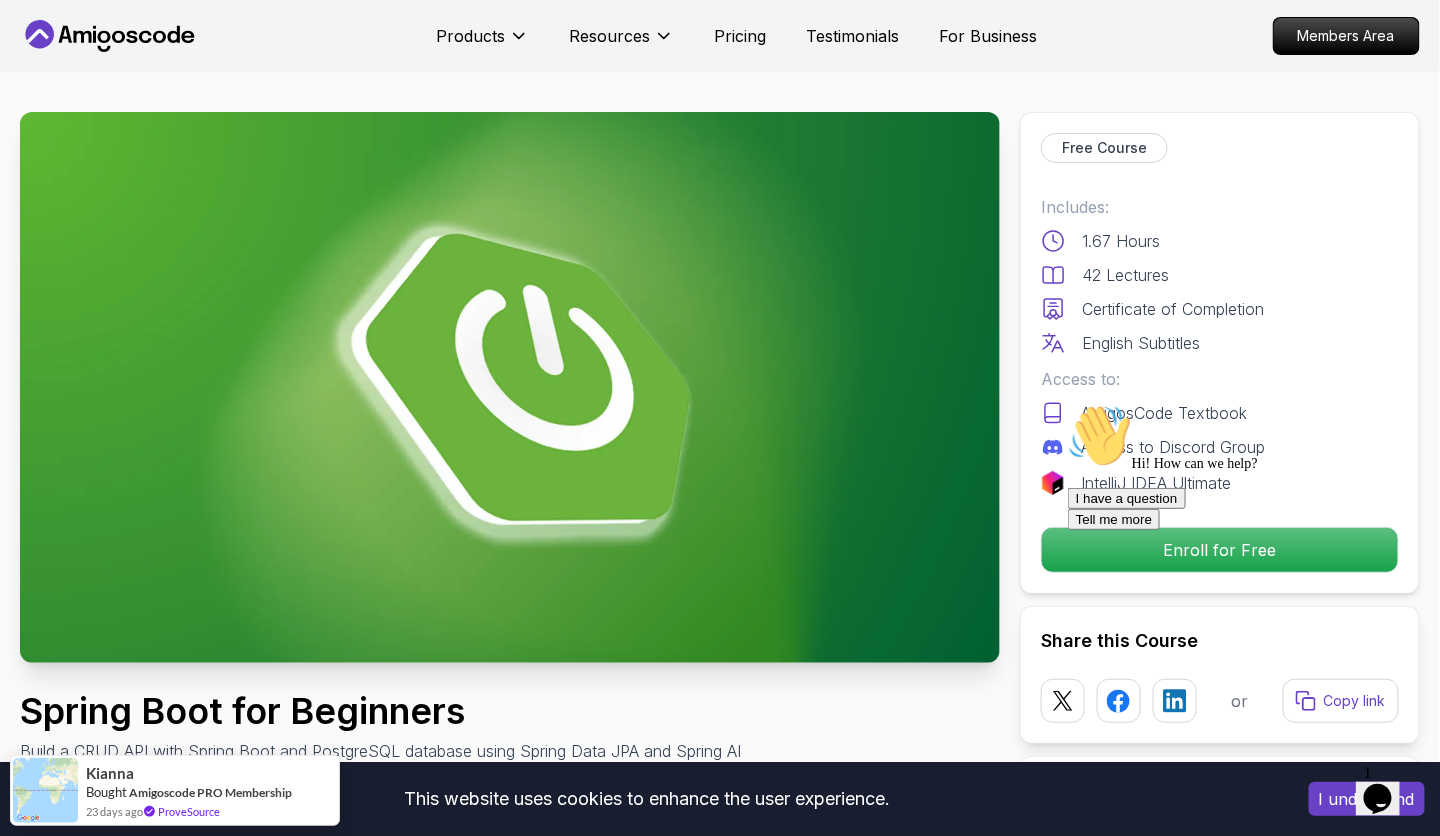 scroll, scrollTop: 0, scrollLeft: 0, axis: both 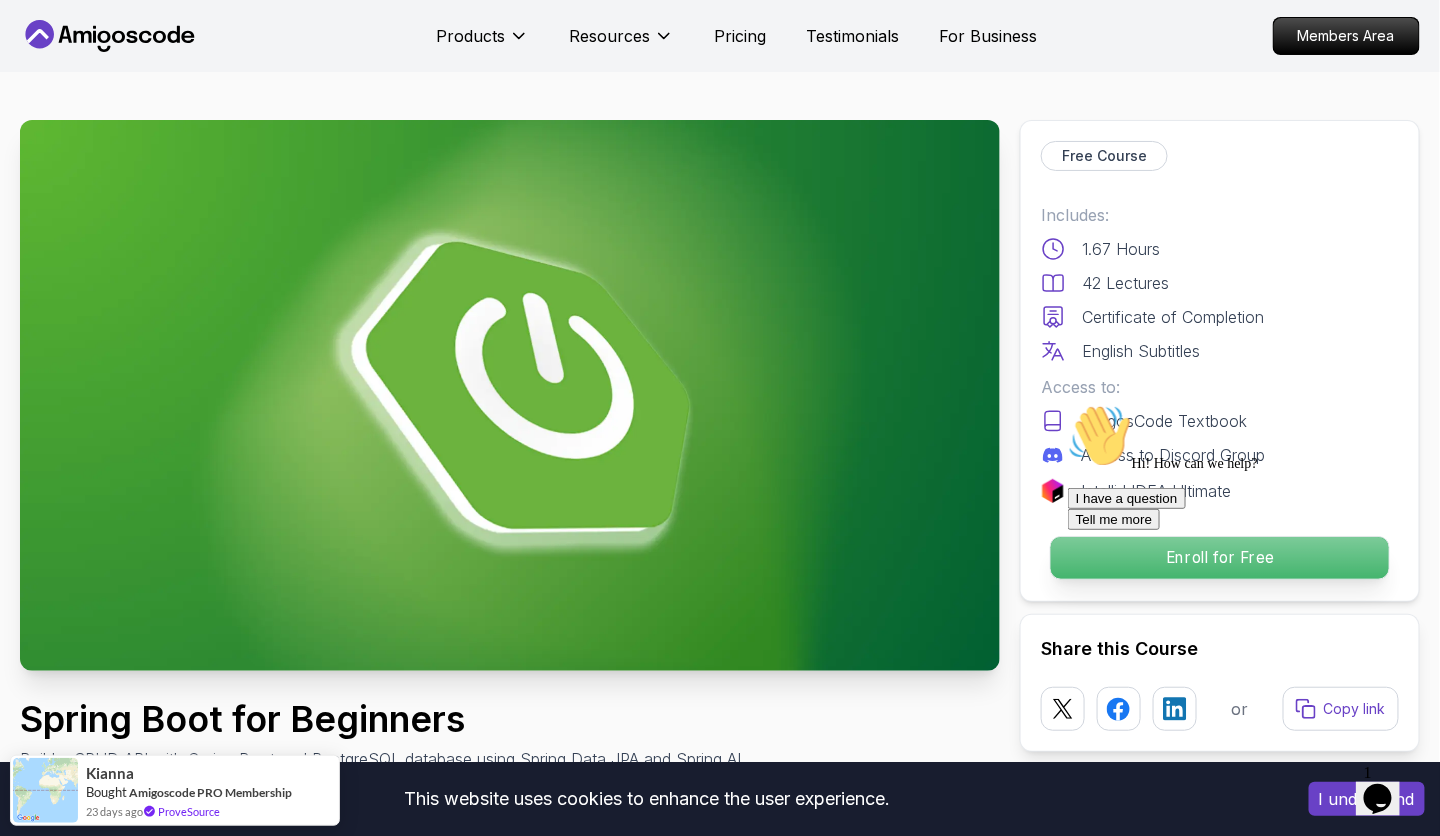 click on "Enroll for Free" at bounding box center (1220, 558) 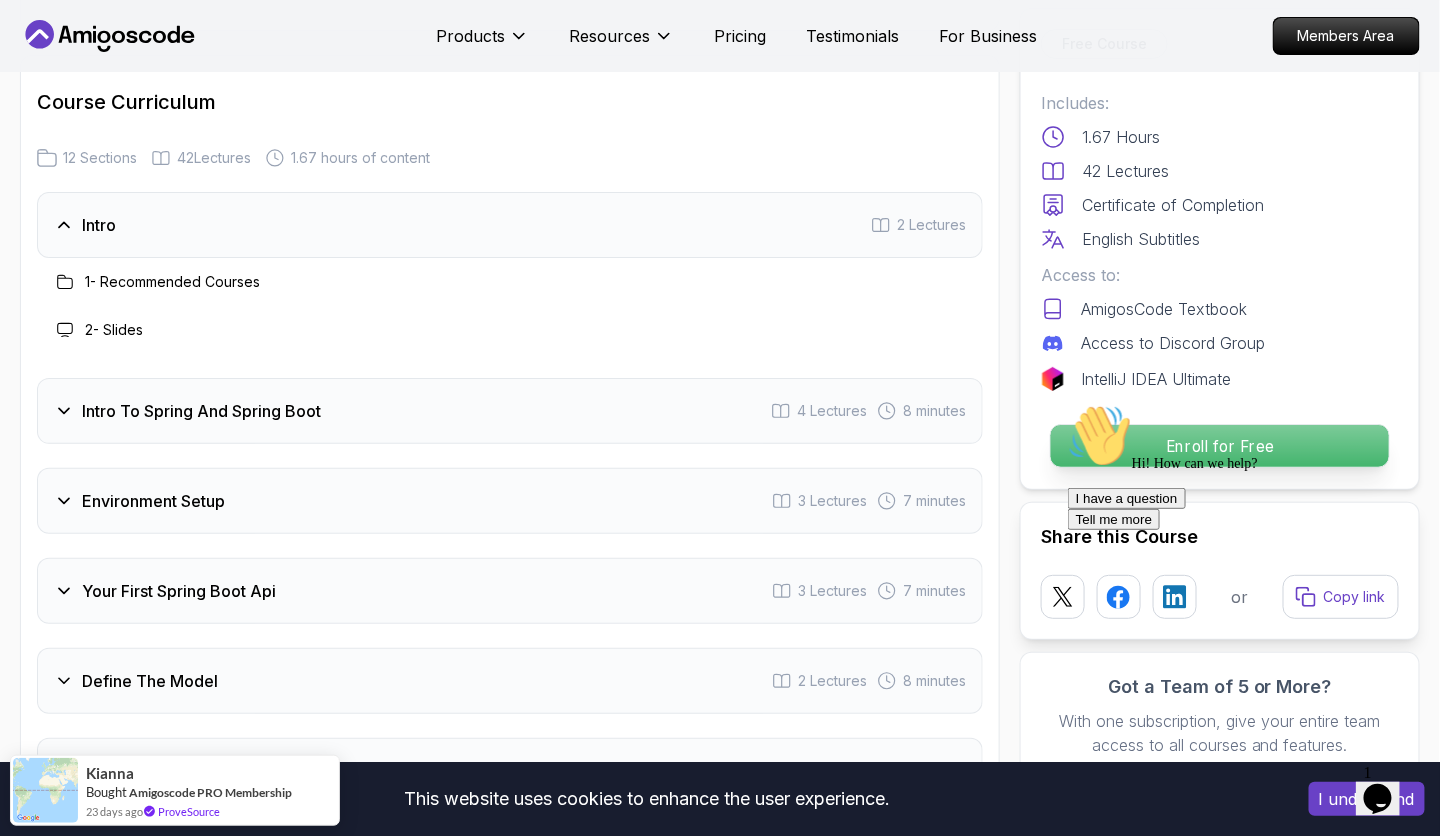 scroll, scrollTop: 2461, scrollLeft: 0, axis: vertical 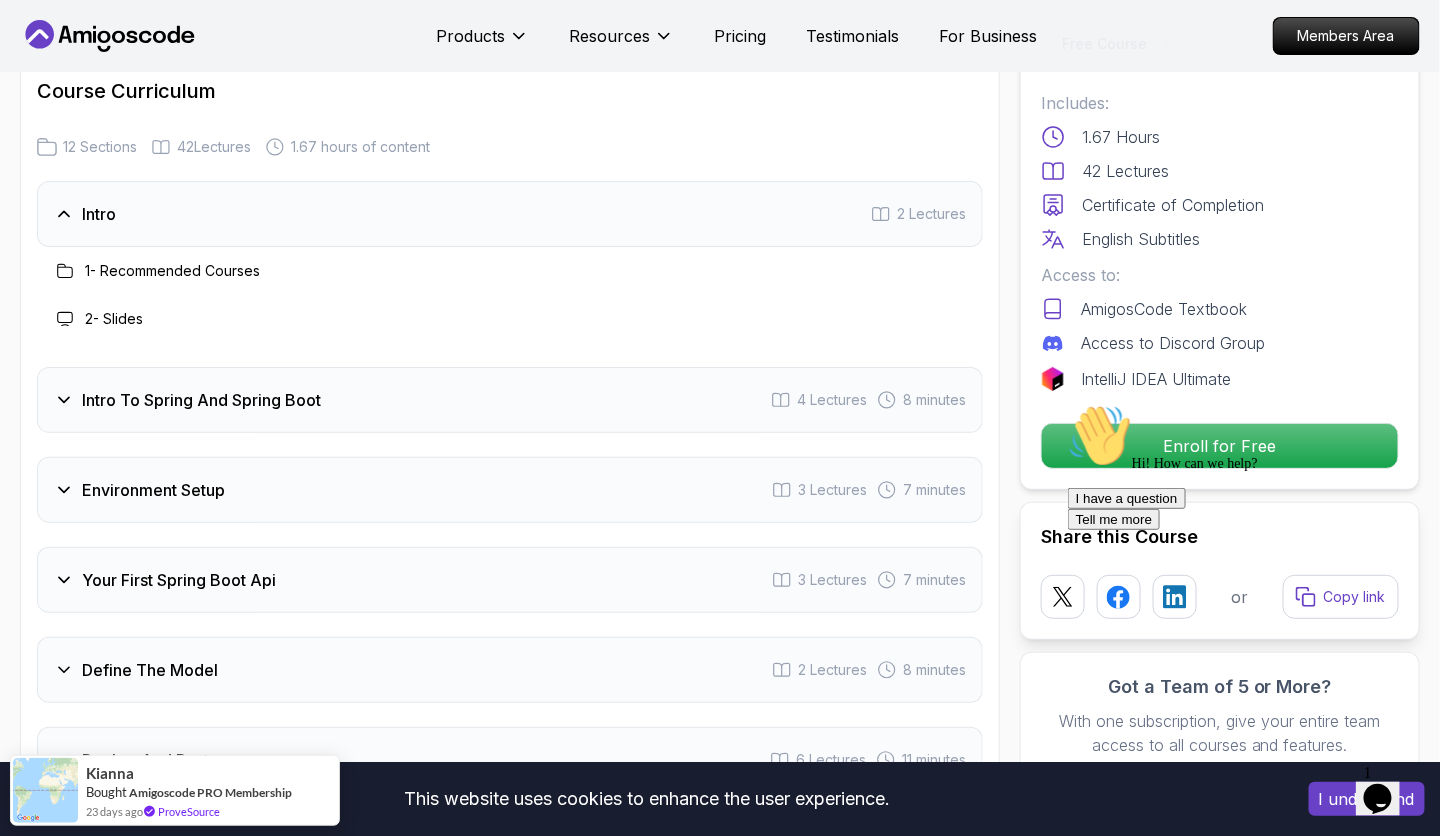 click on "Start Free" at bounding box center [719, 1975] 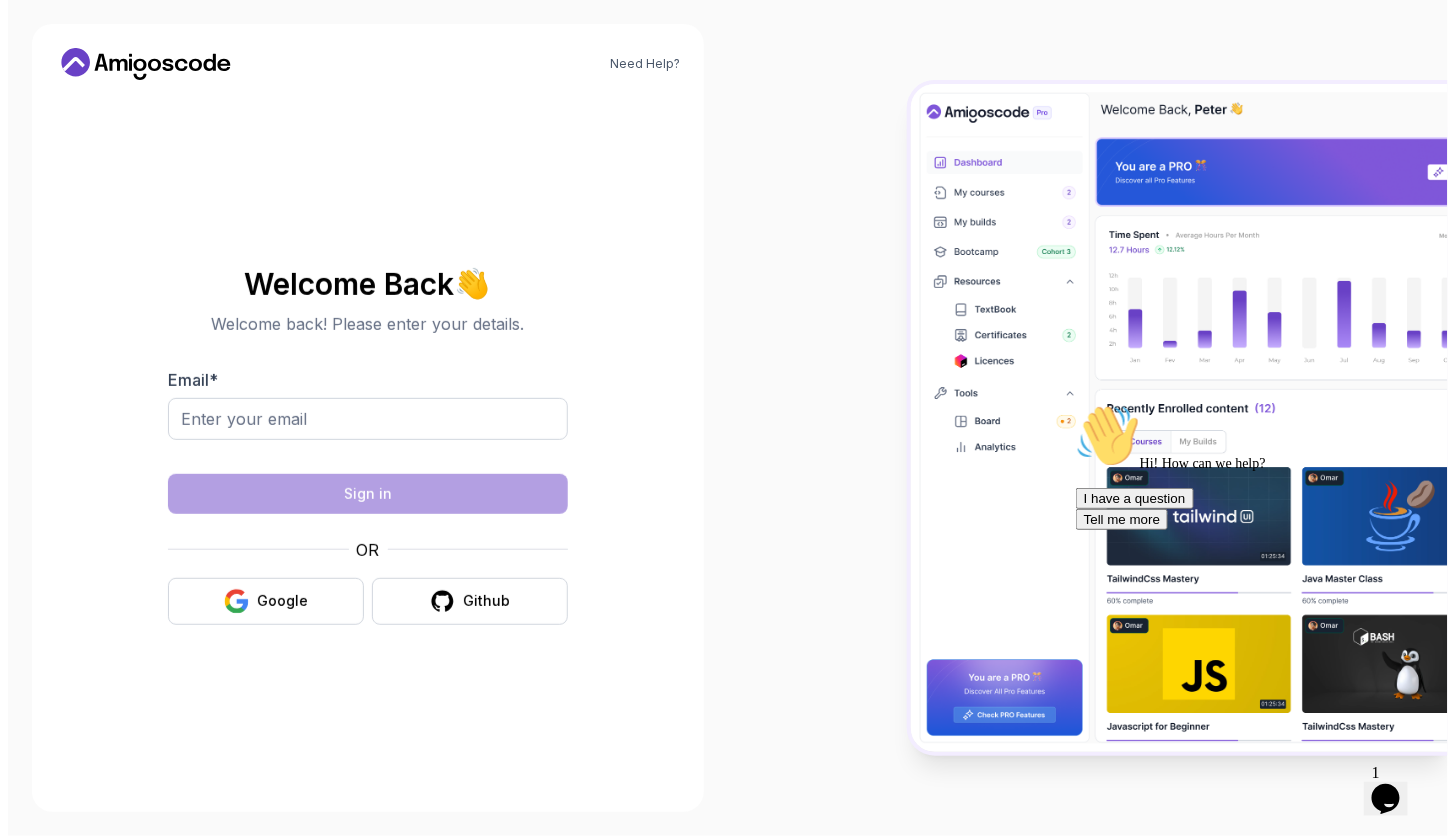 scroll, scrollTop: 0, scrollLeft: 0, axis: both 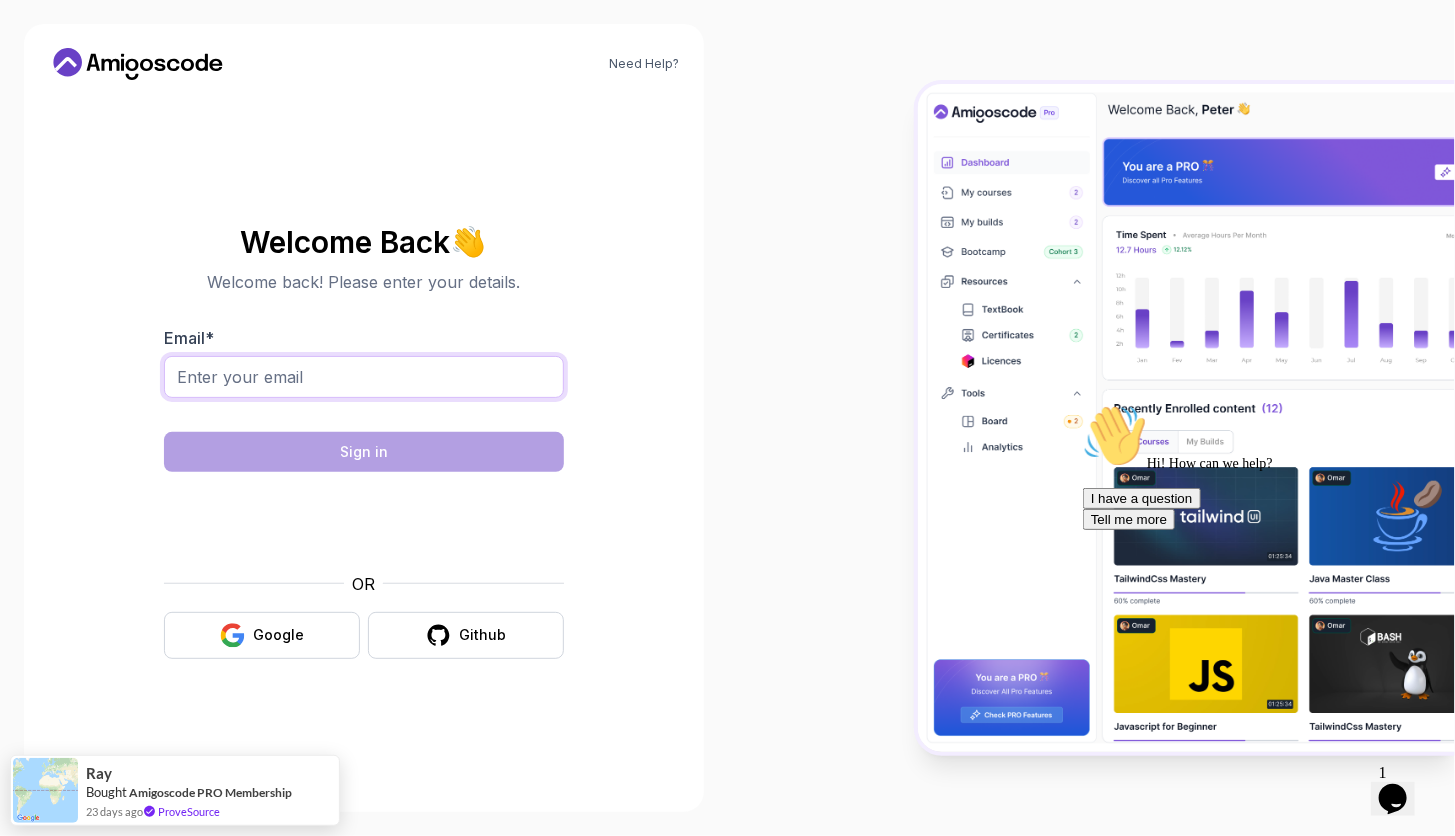 click on "Email *" at bounding box center [364, 377] 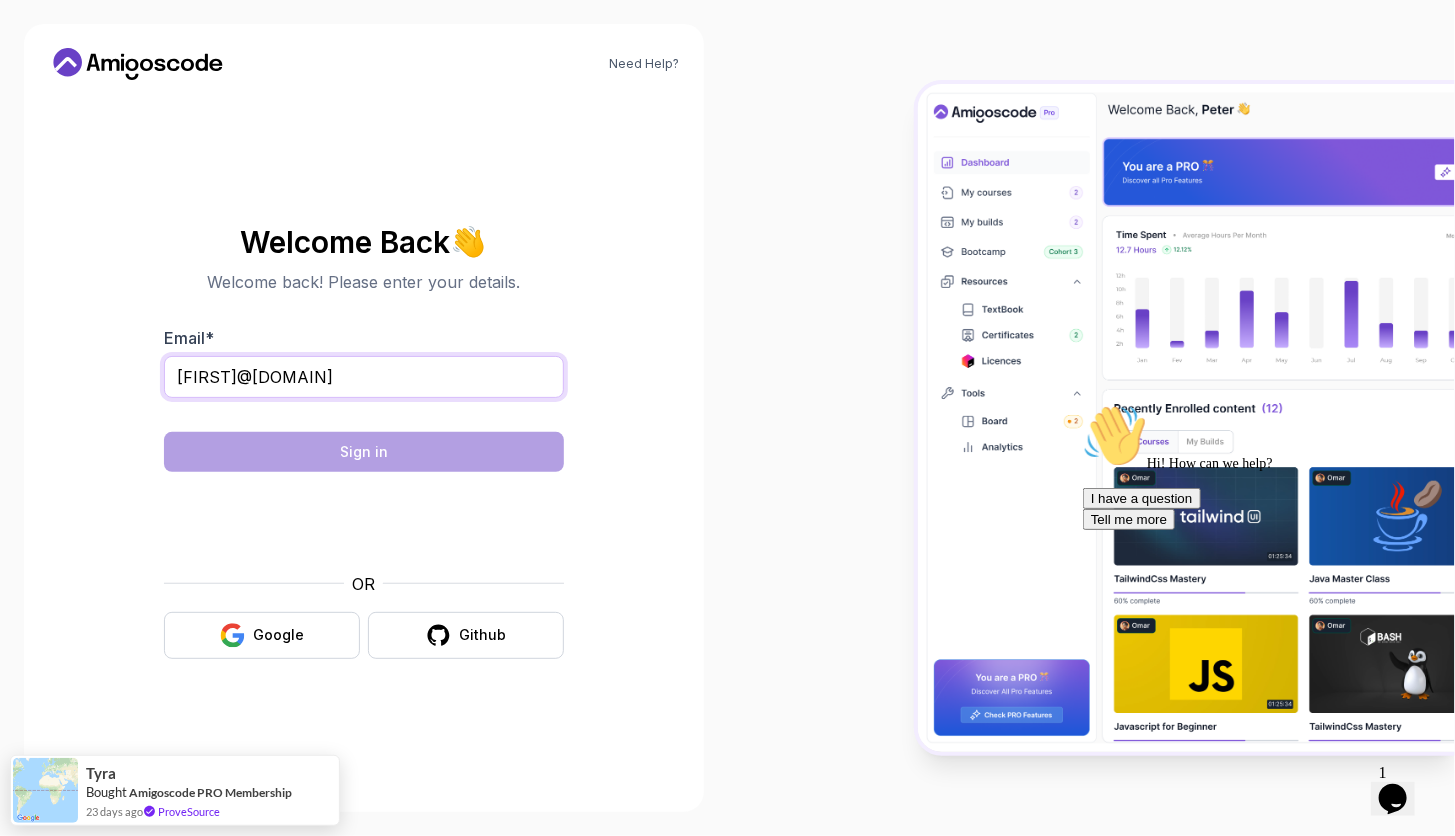 type on "kanakrahangdale06@gmail.com" 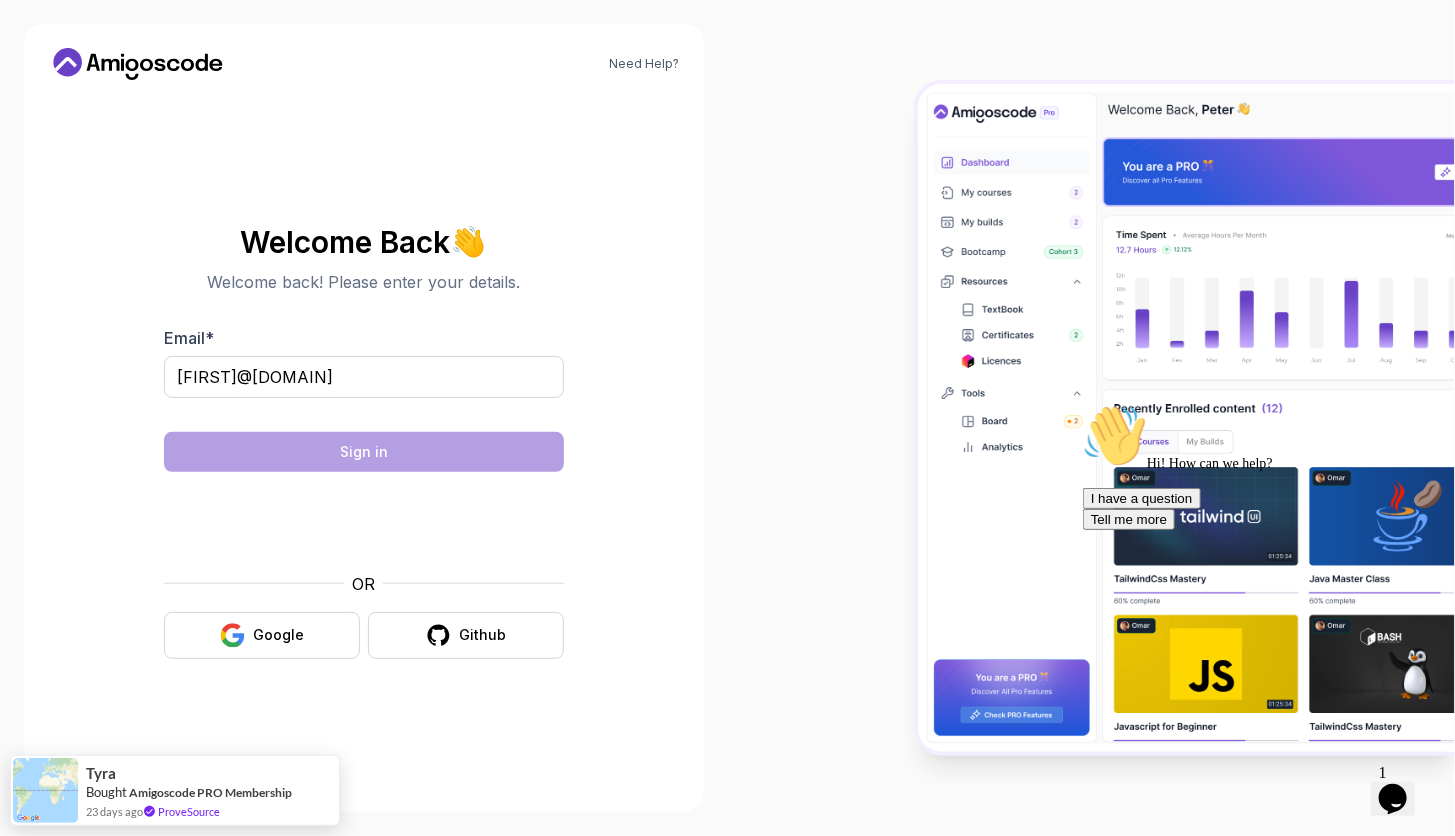 click on "Welcome Back 👋 Welcome back! Please enter your details. Email * kanakrahangdale06@gmail.com Sign in OR Google Github" at bounding box center [364, 442] 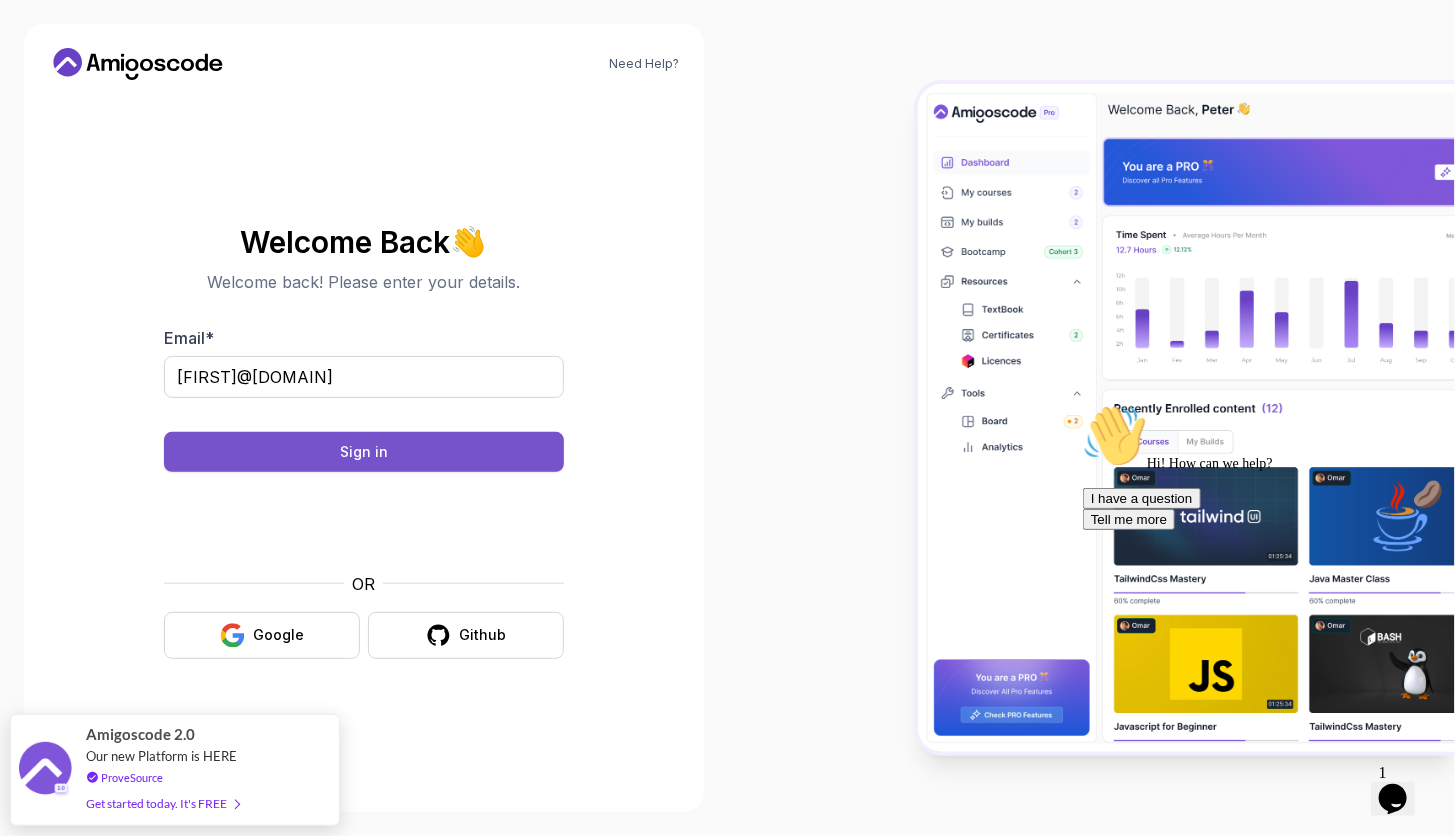 click on "Sign in" at bounding box center [364, 452] 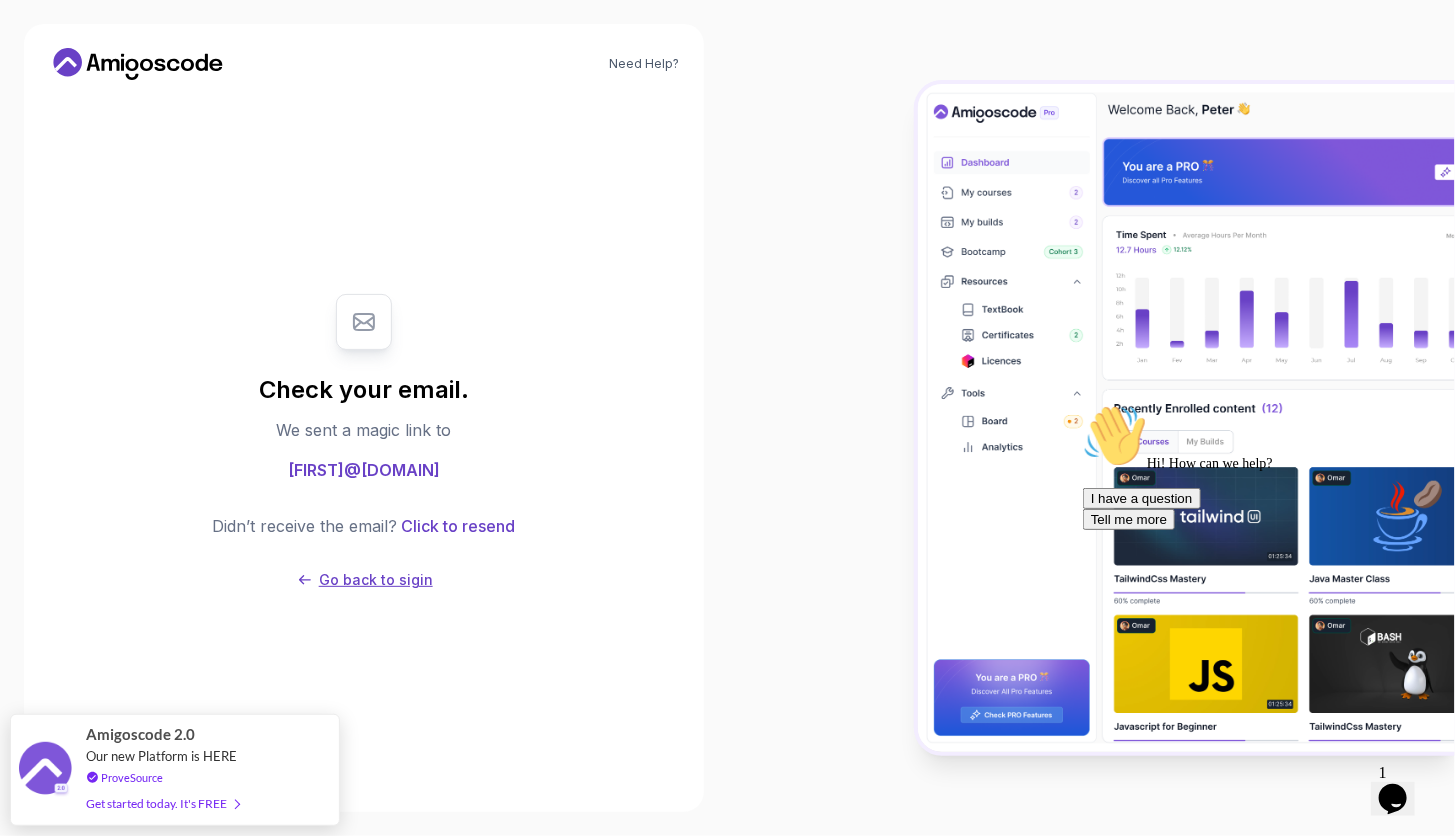 click on "Go back to sigin" at bounding box center (376, 580) 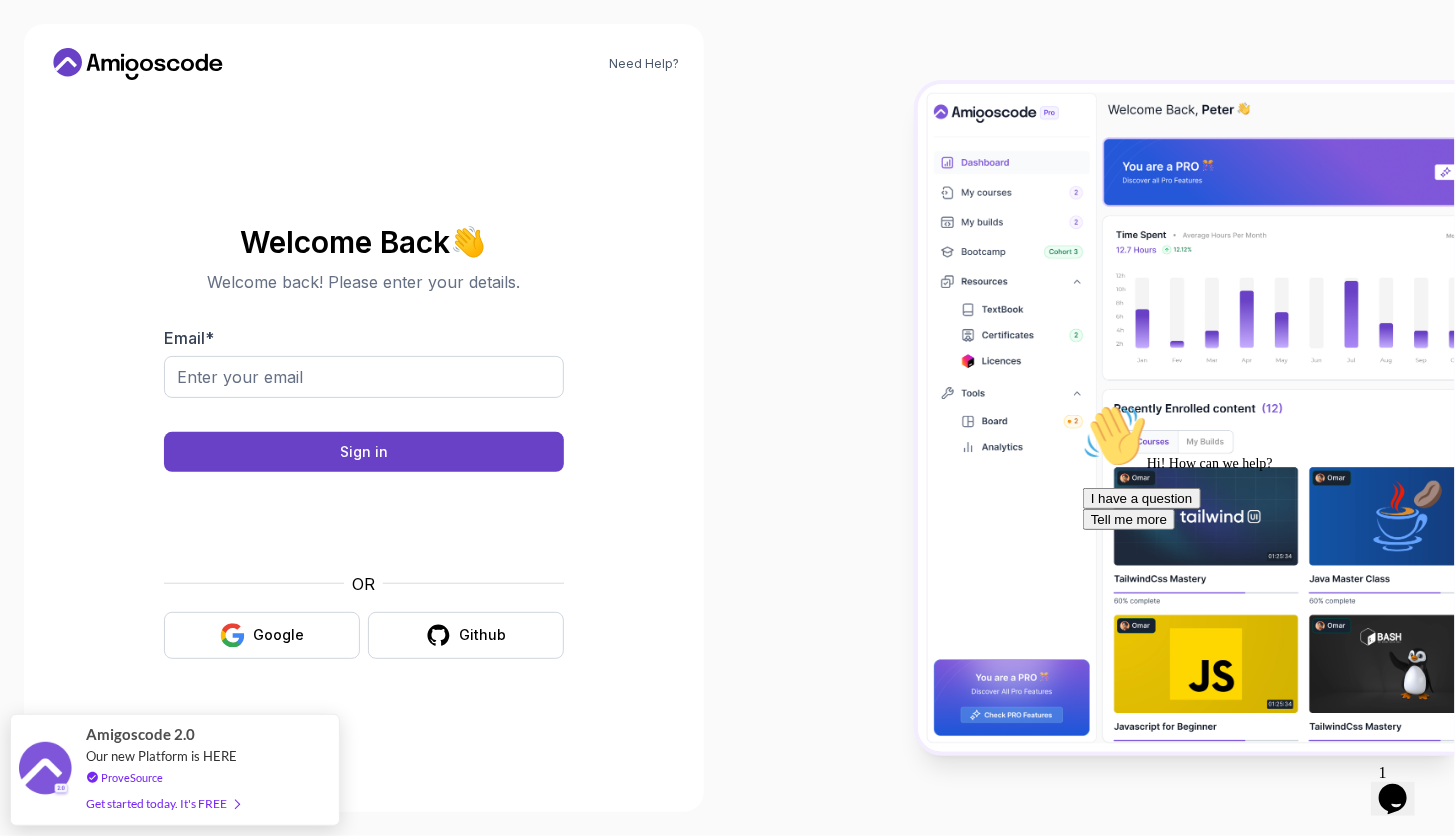 click on "Welcome Back 👋 Welcome back! Please enter your details. Email * Sign in OR Google Github" at bounding box center [364, 442] 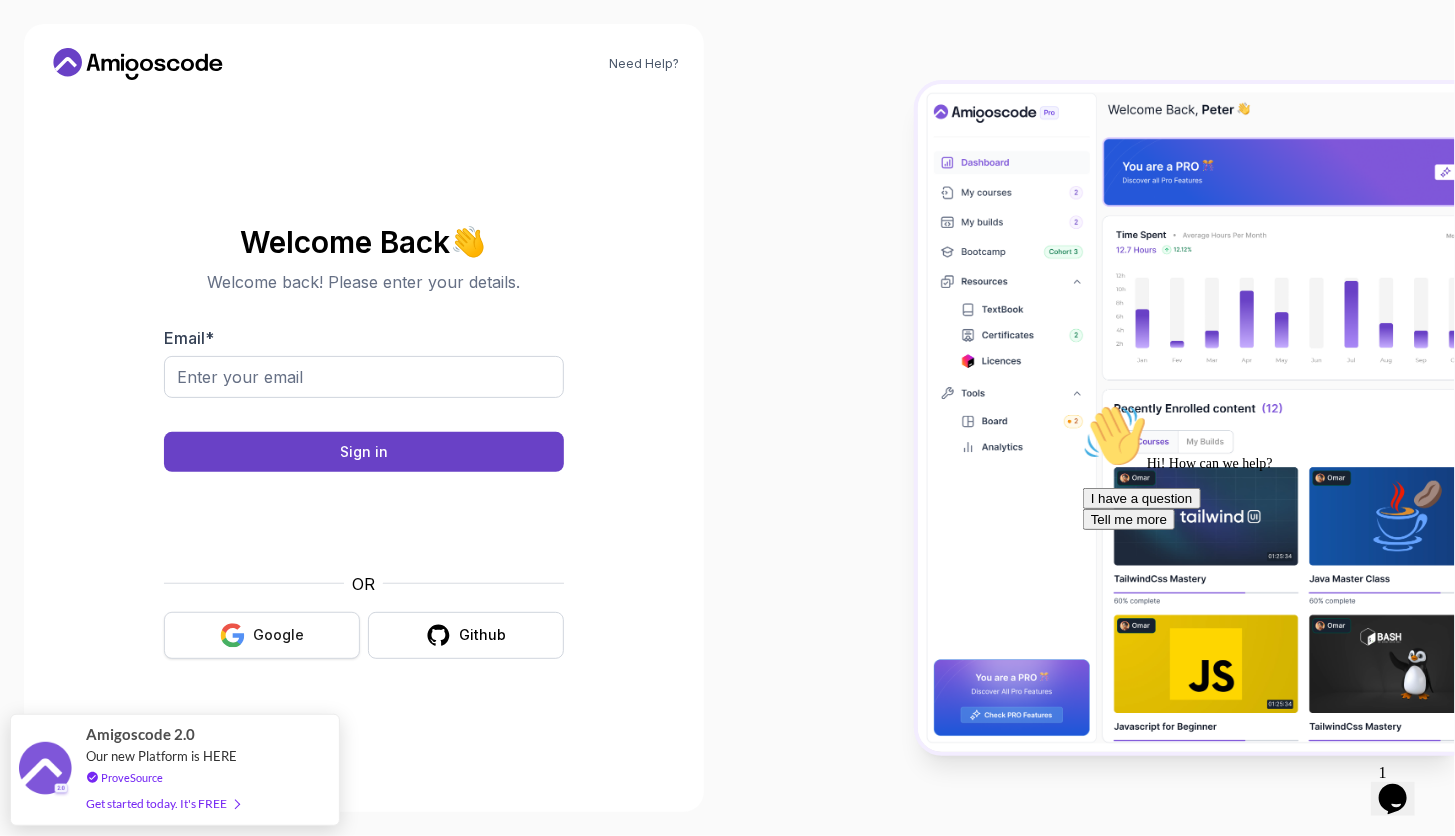 click on "Google" at bounding box center [262, 635] 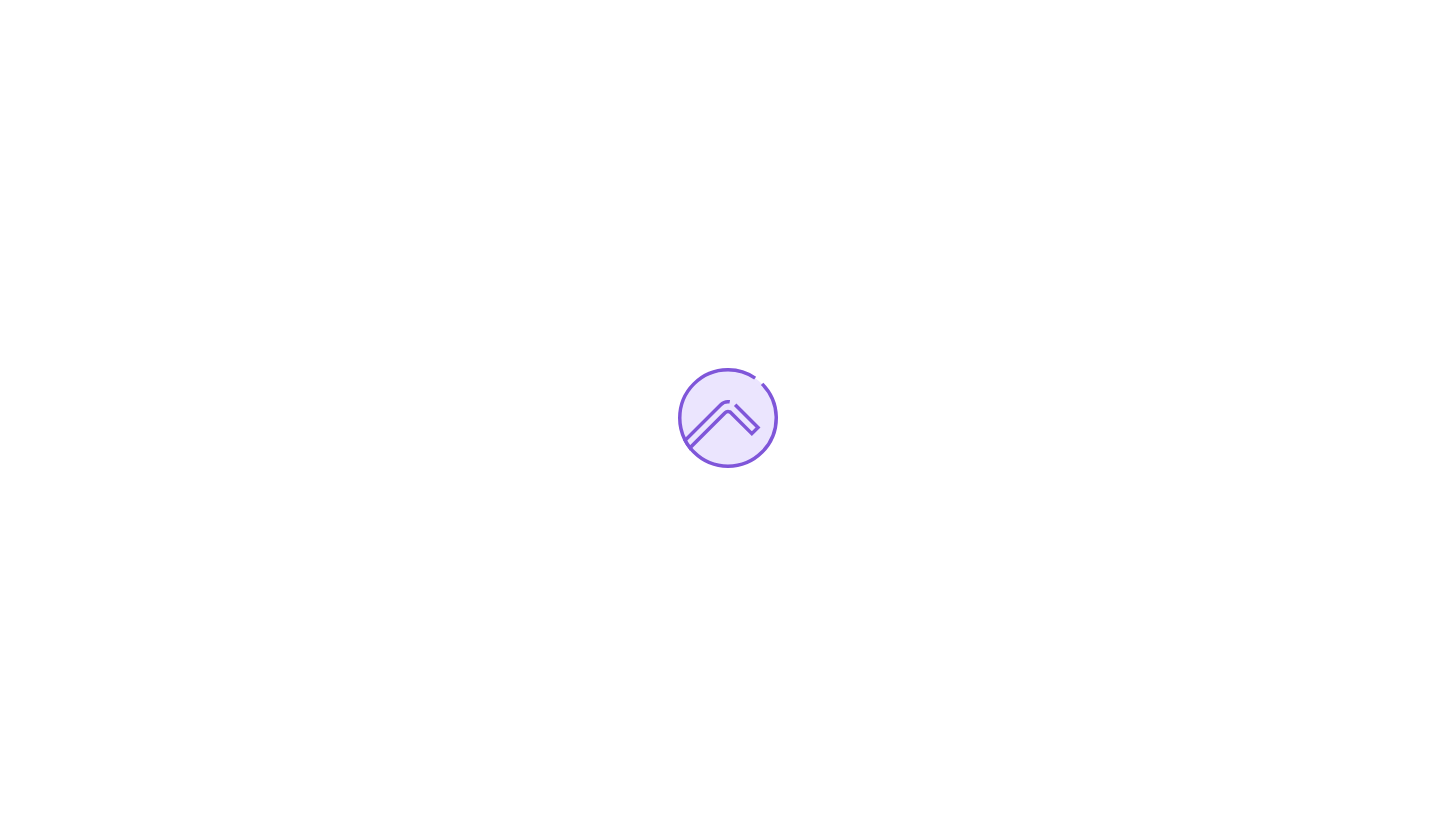 scroll, scrollTop: 0, scrollLeft: 0, axis: both 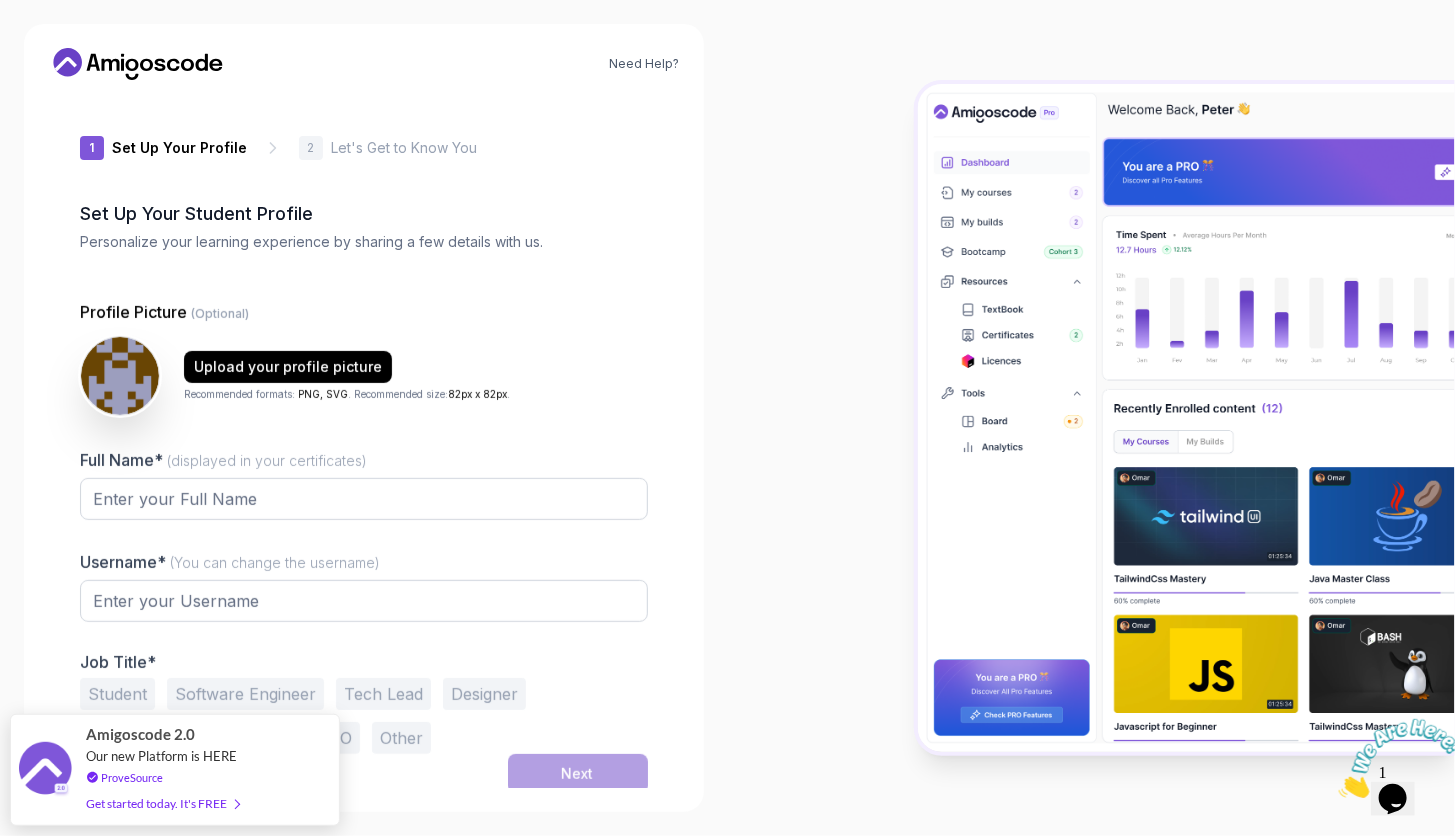 type on "[USERNAME]" 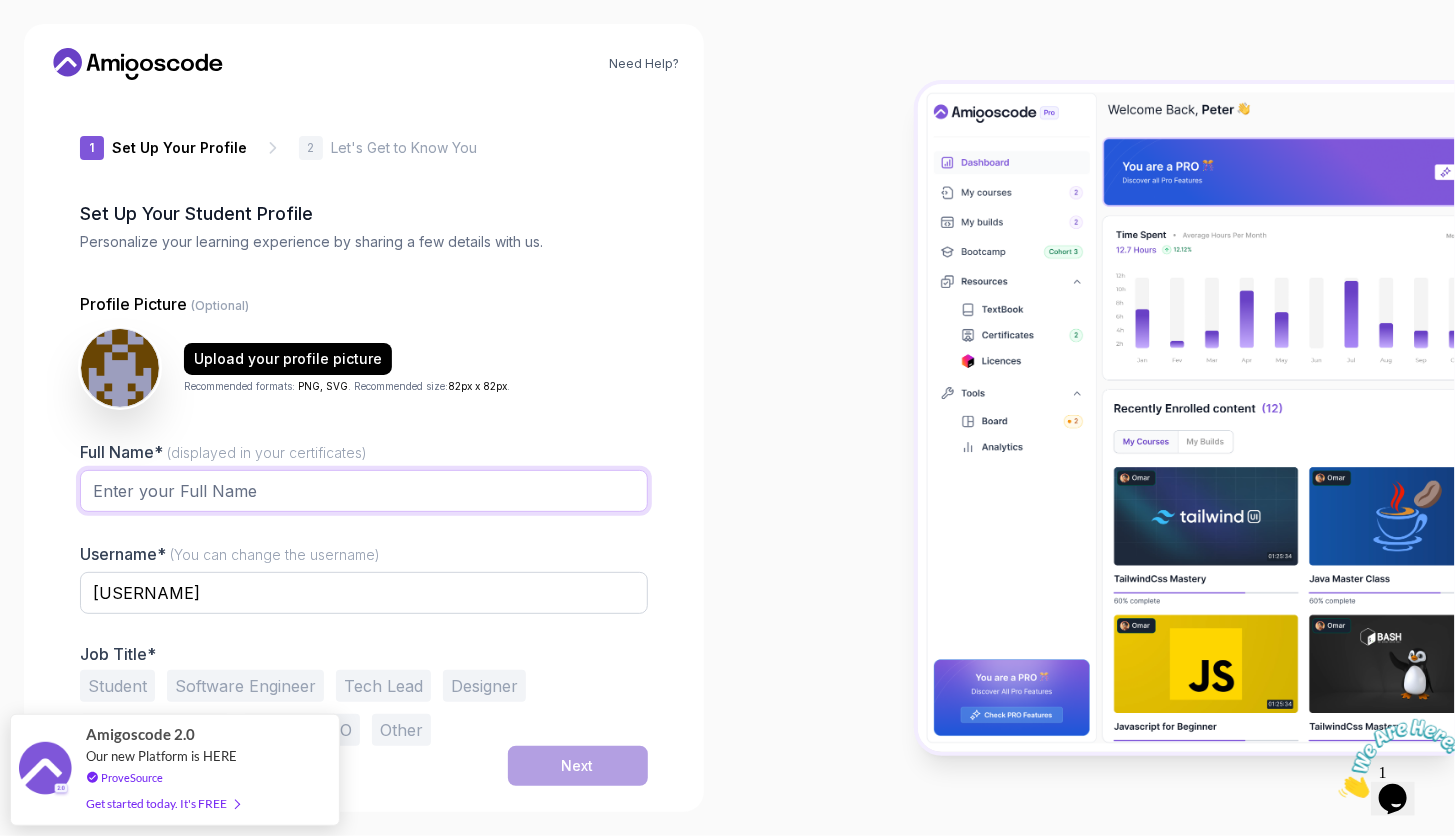 click on "Full Name*   (displayed in your certificates)" at bounding box center [364, 491] 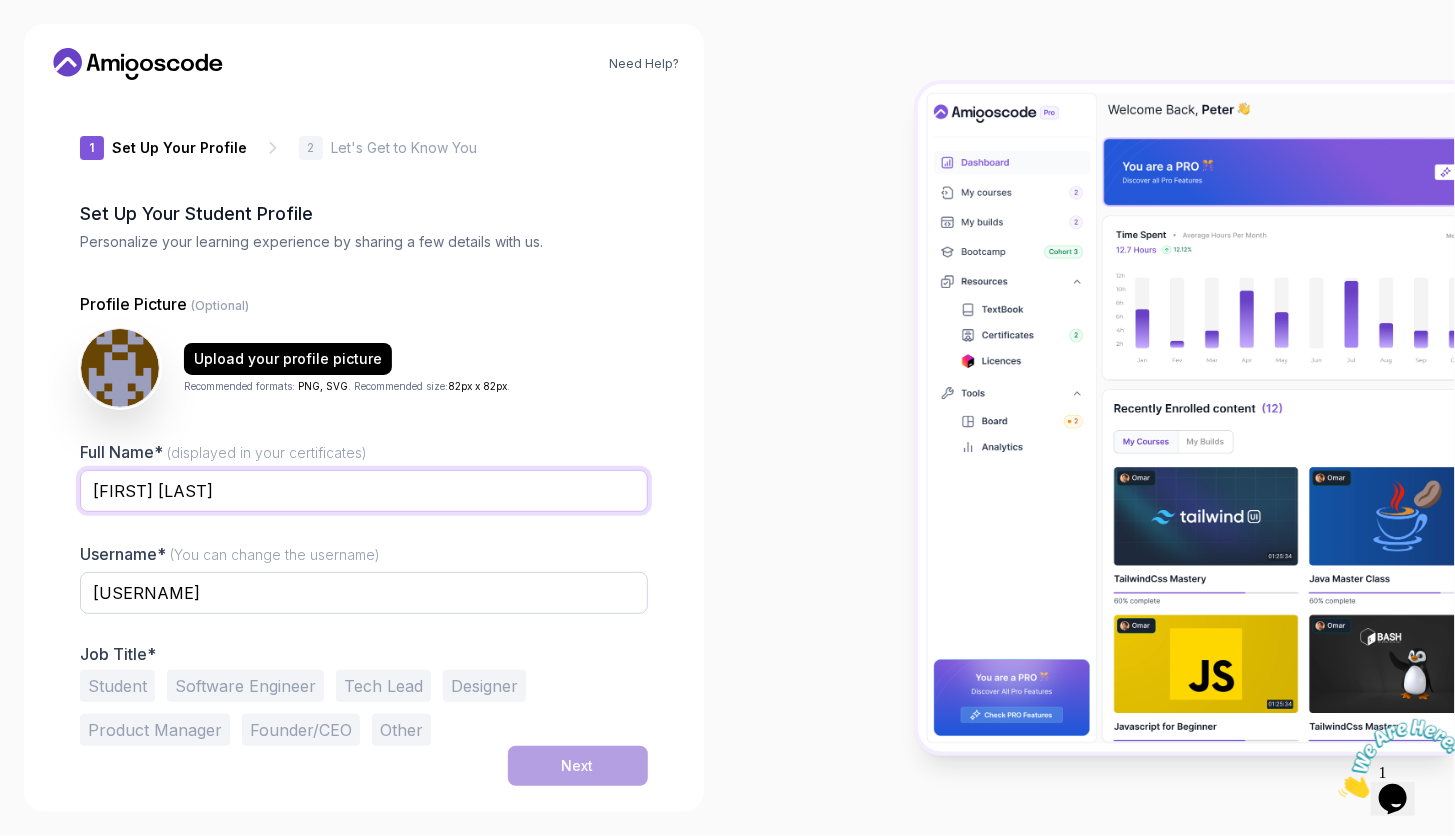type on "[FIRST] [LAST]" 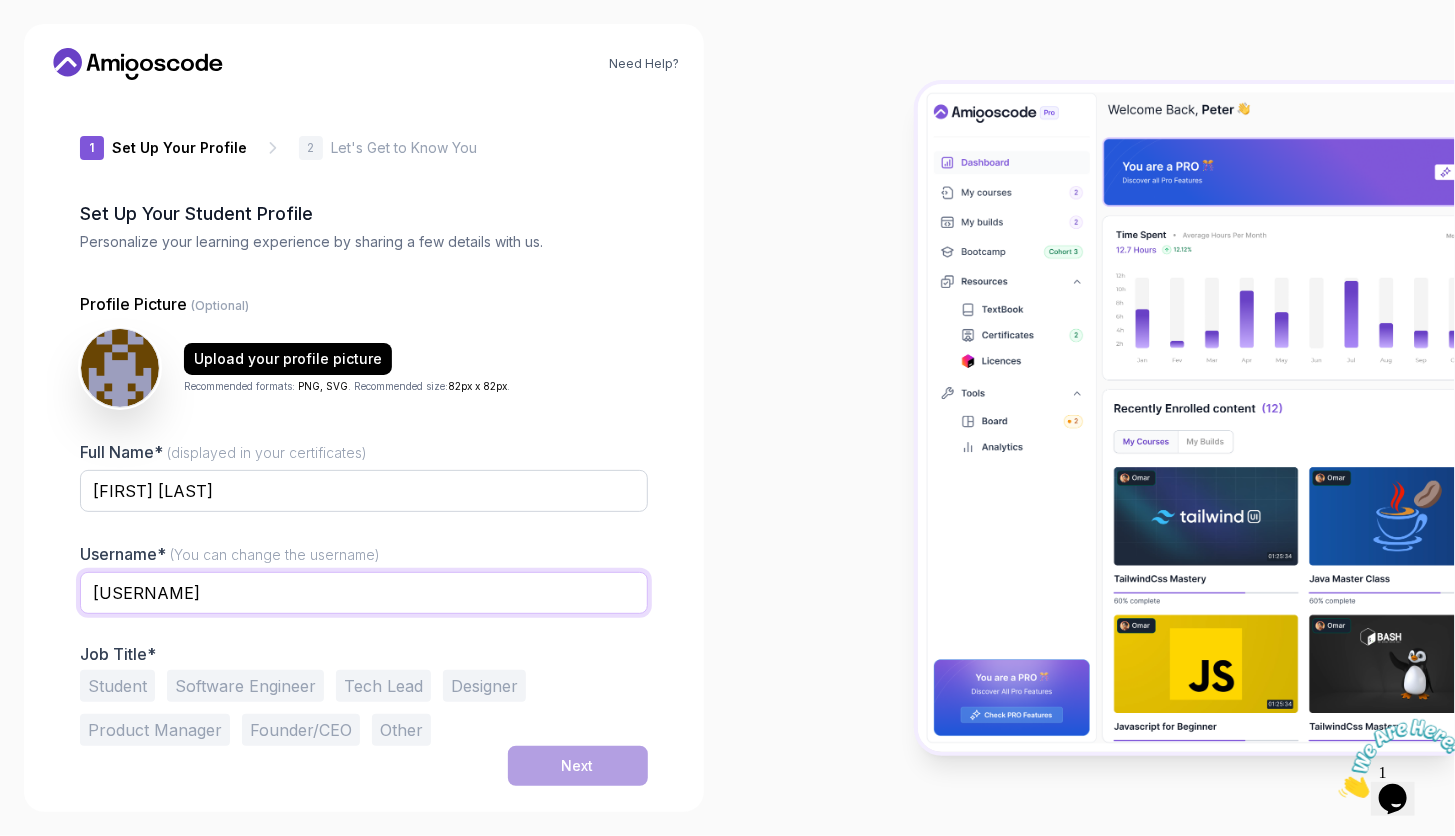 click on "[USERNAME]" at bounding box center [364, 593] 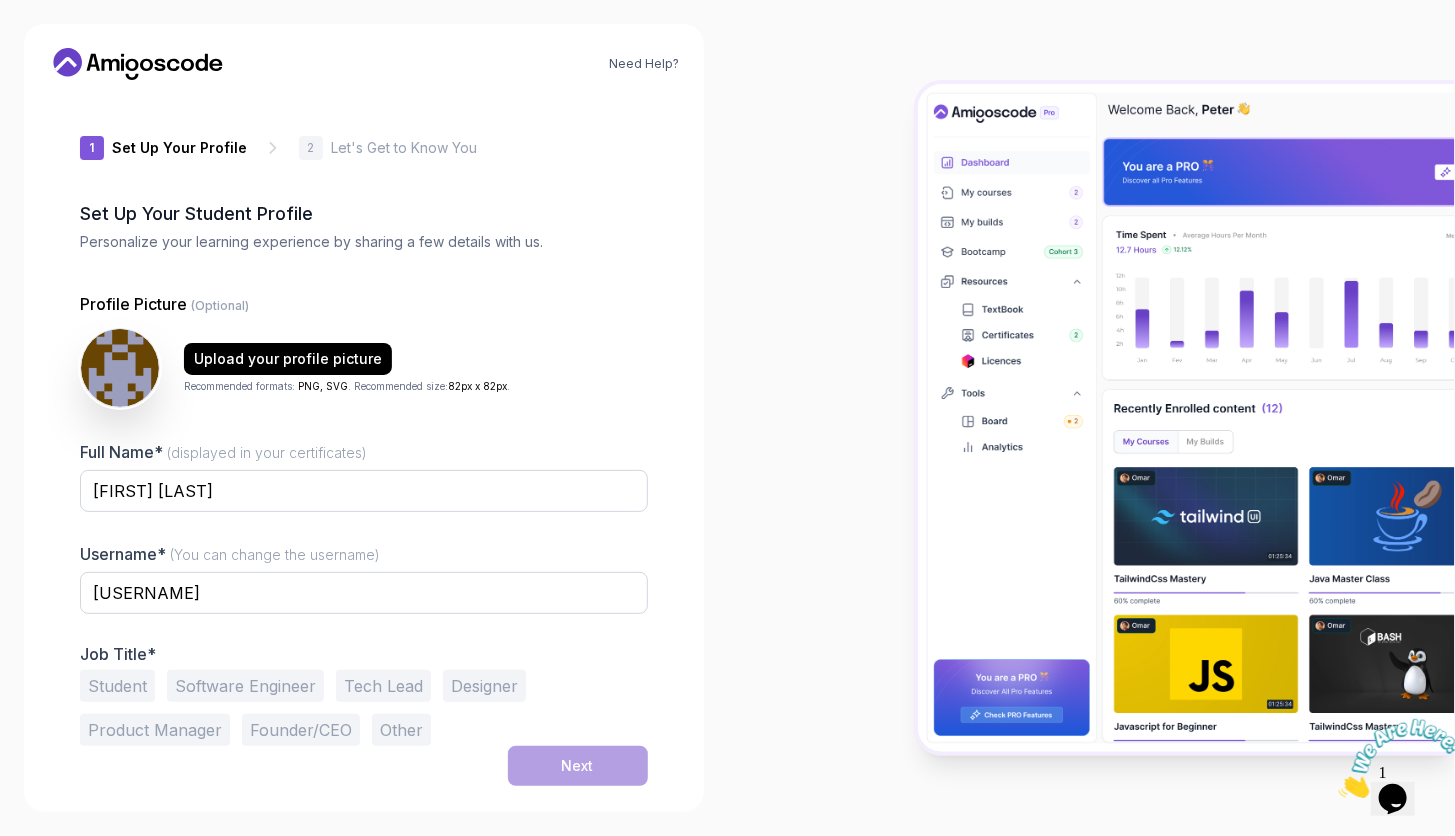 click on "Student" at bounding box center (117, 686) 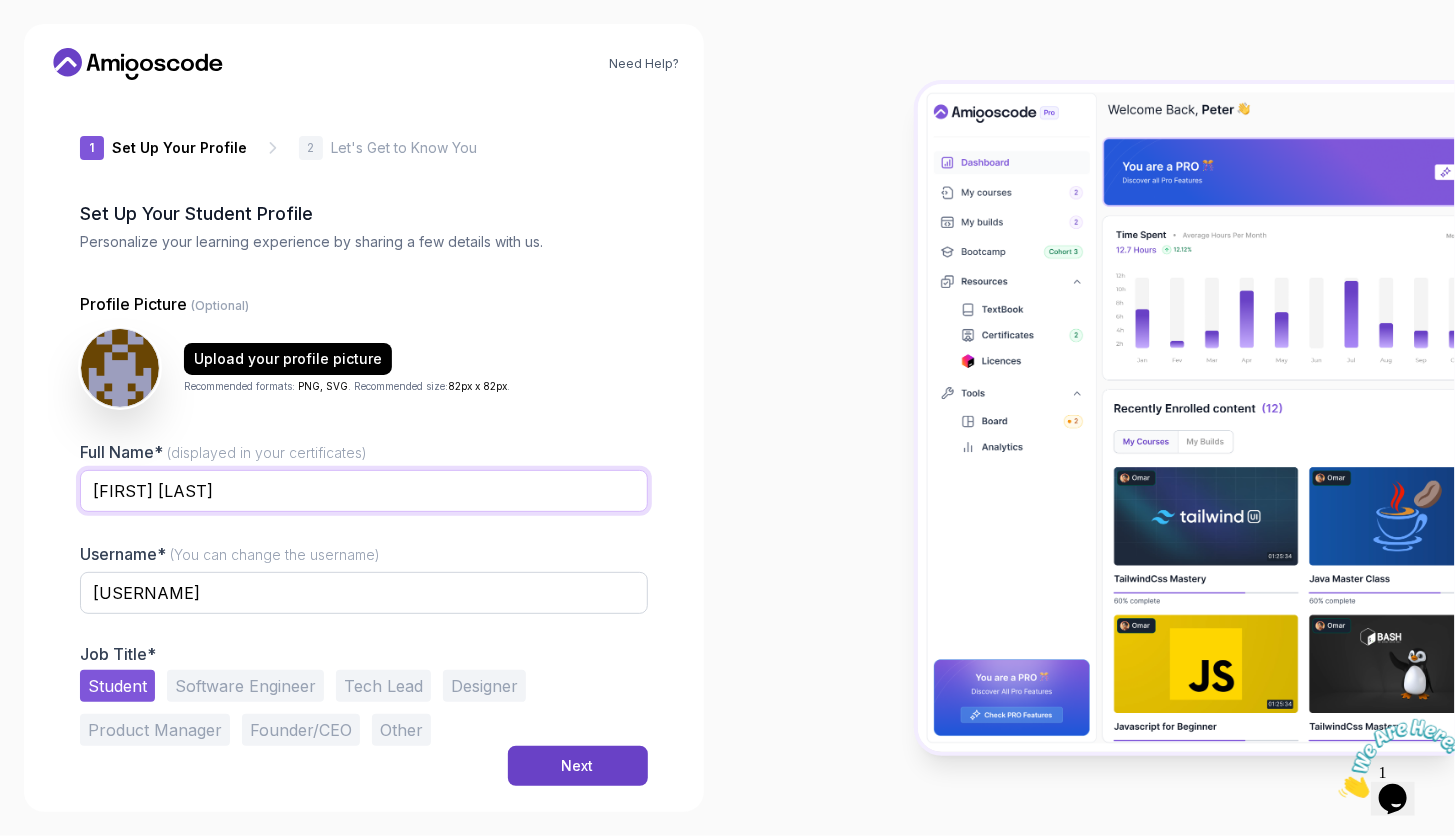 click on "[FIRST] [LAST]" at bounding box center [364, 491] 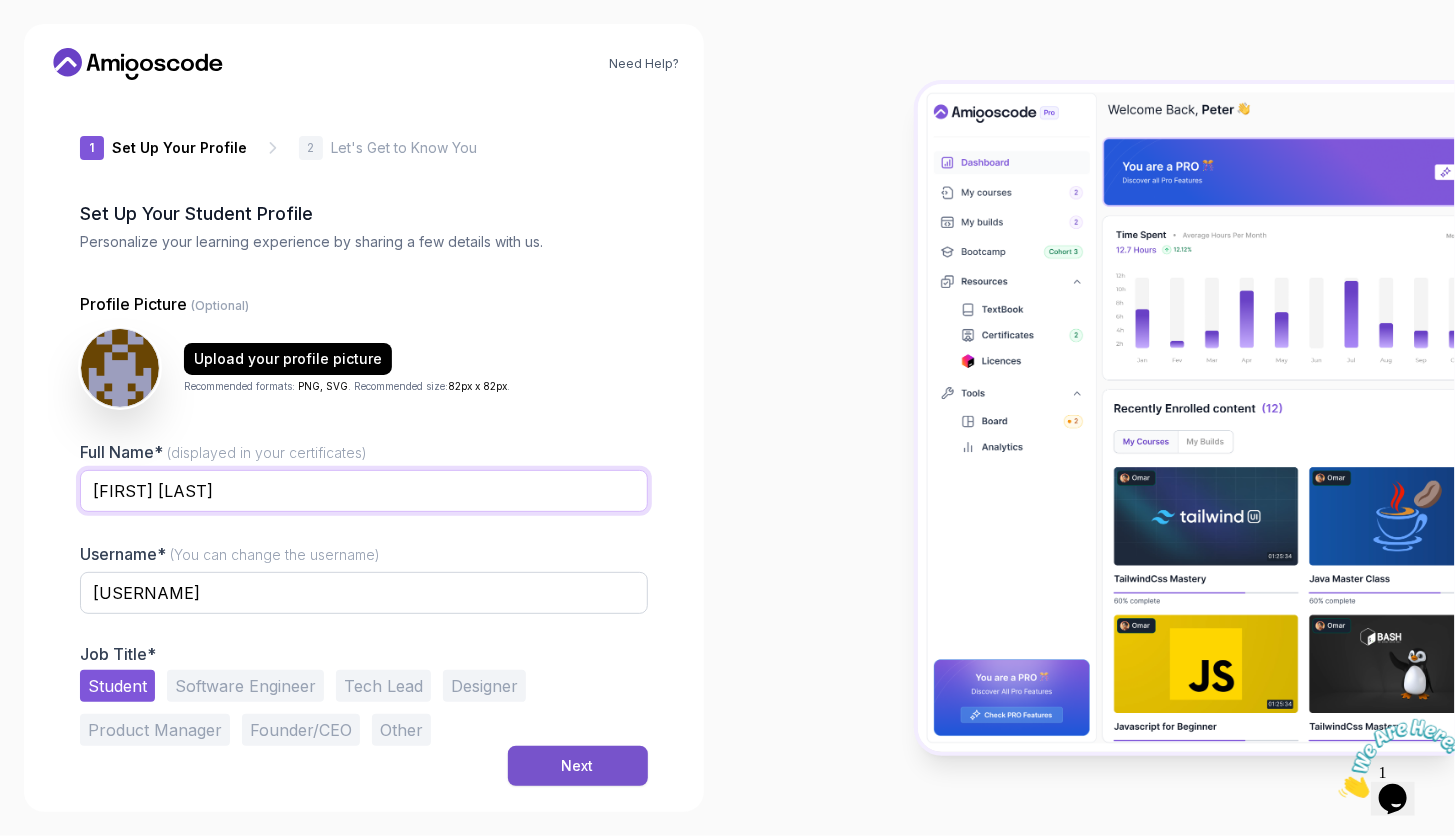 type on "[FIRST] [LAST]" 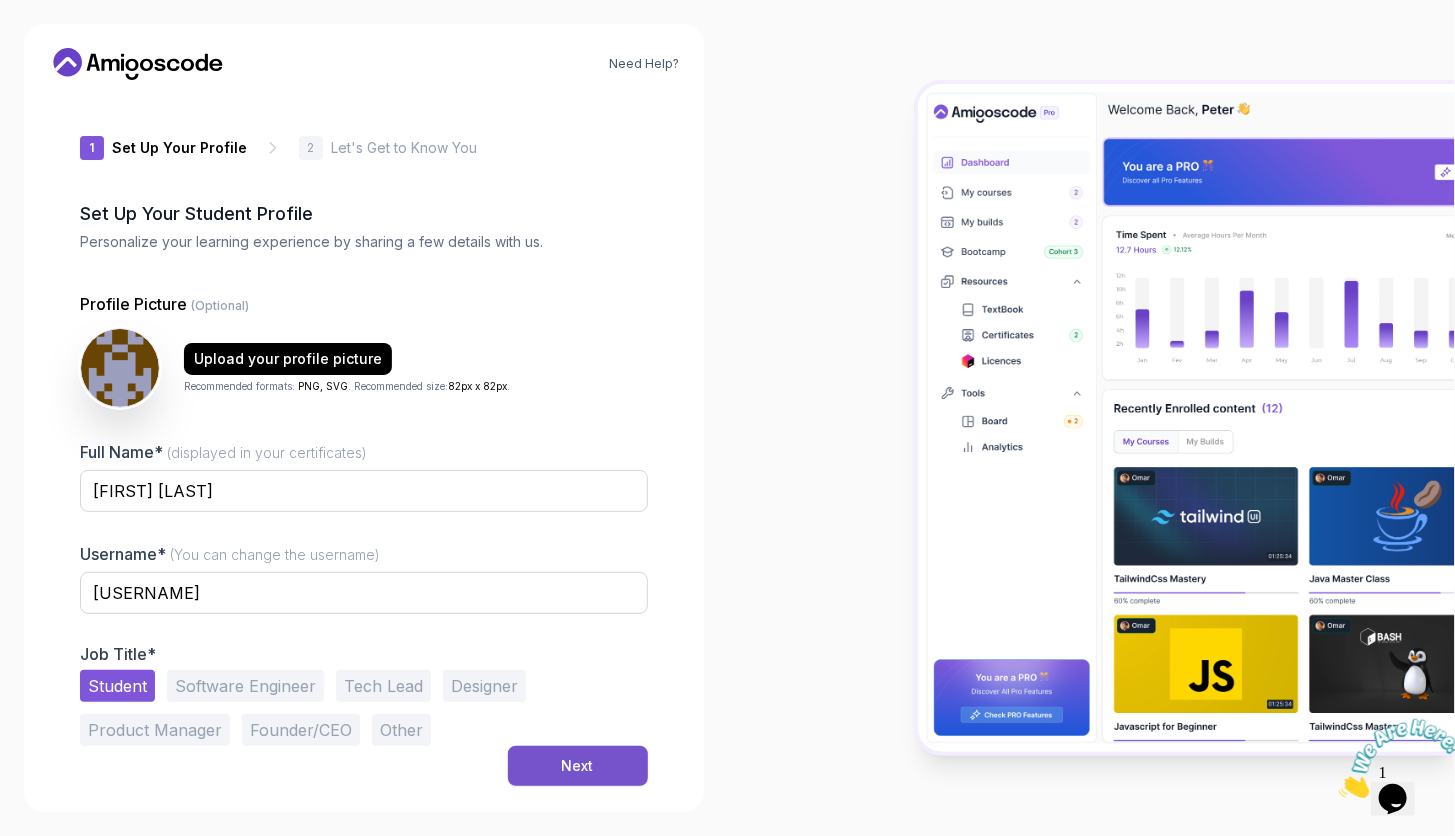 click on "Next" at bounding box center (578, 766) 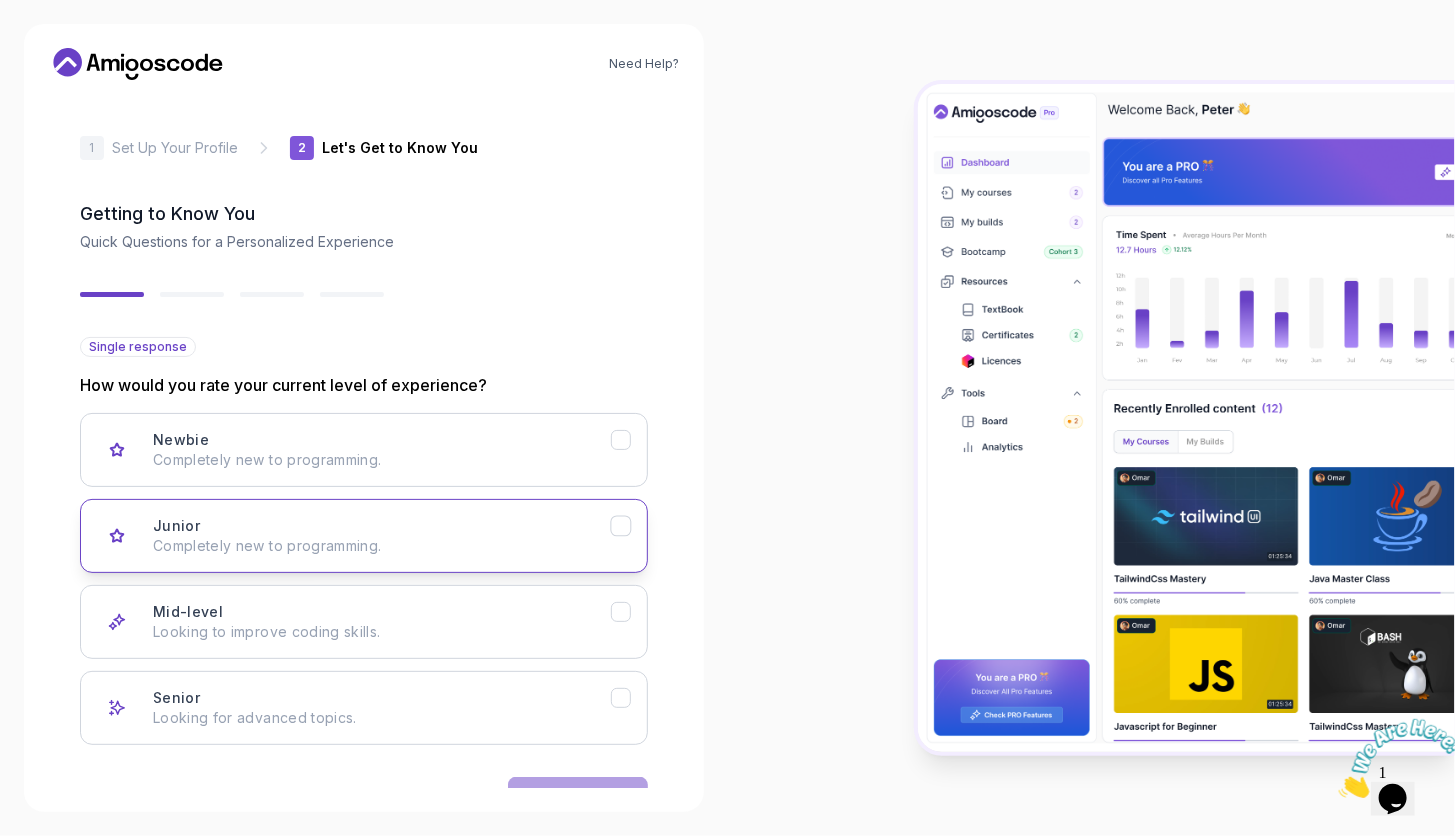 click on "Junior Completely new to programming." at bounding box center [382, 536] 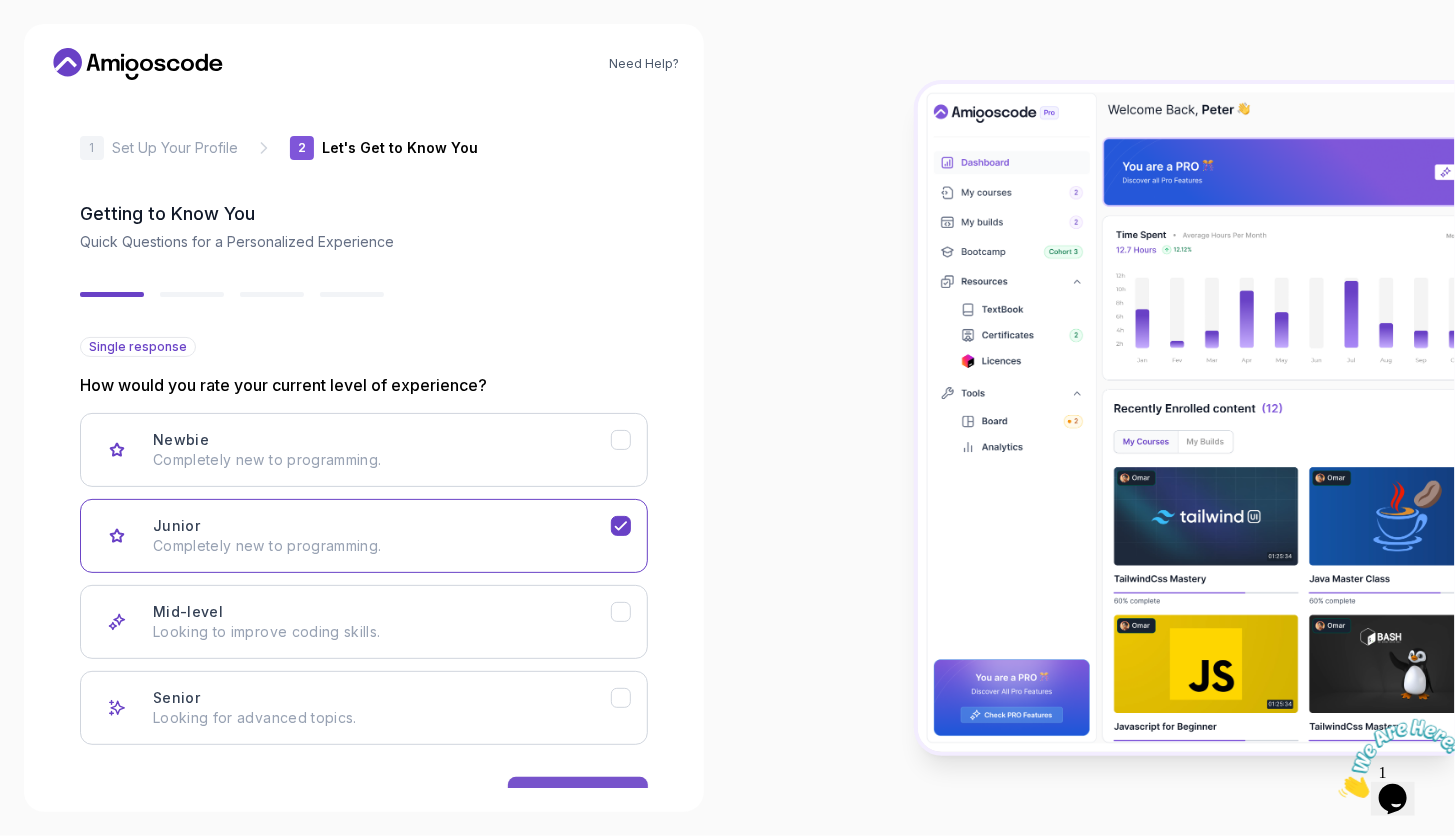 click on "Next" at bounding box center (578, 797) 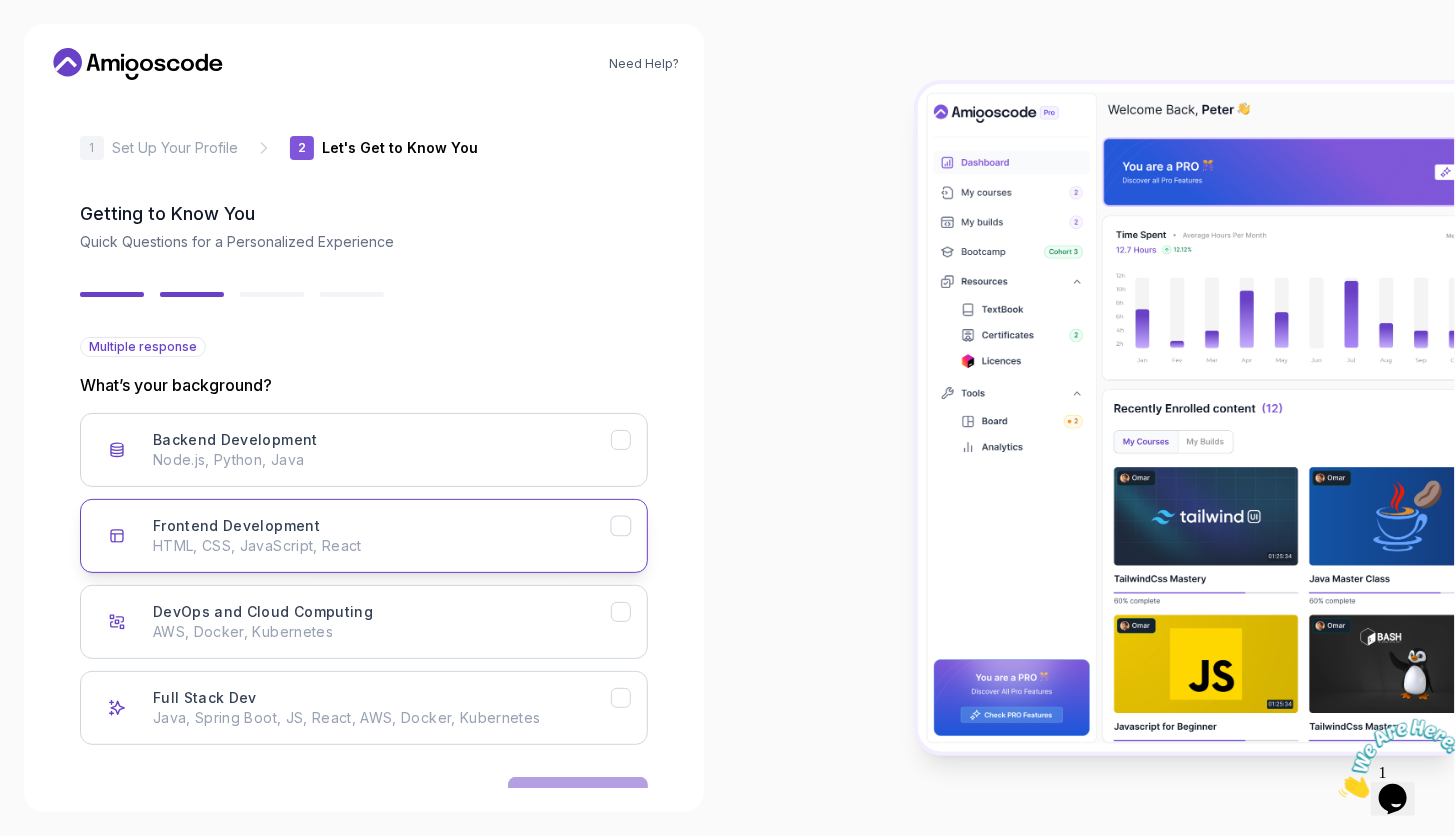 click on "Frontend Development HTML, CSS, JavaScript, React" at bounding box center [382, 536] 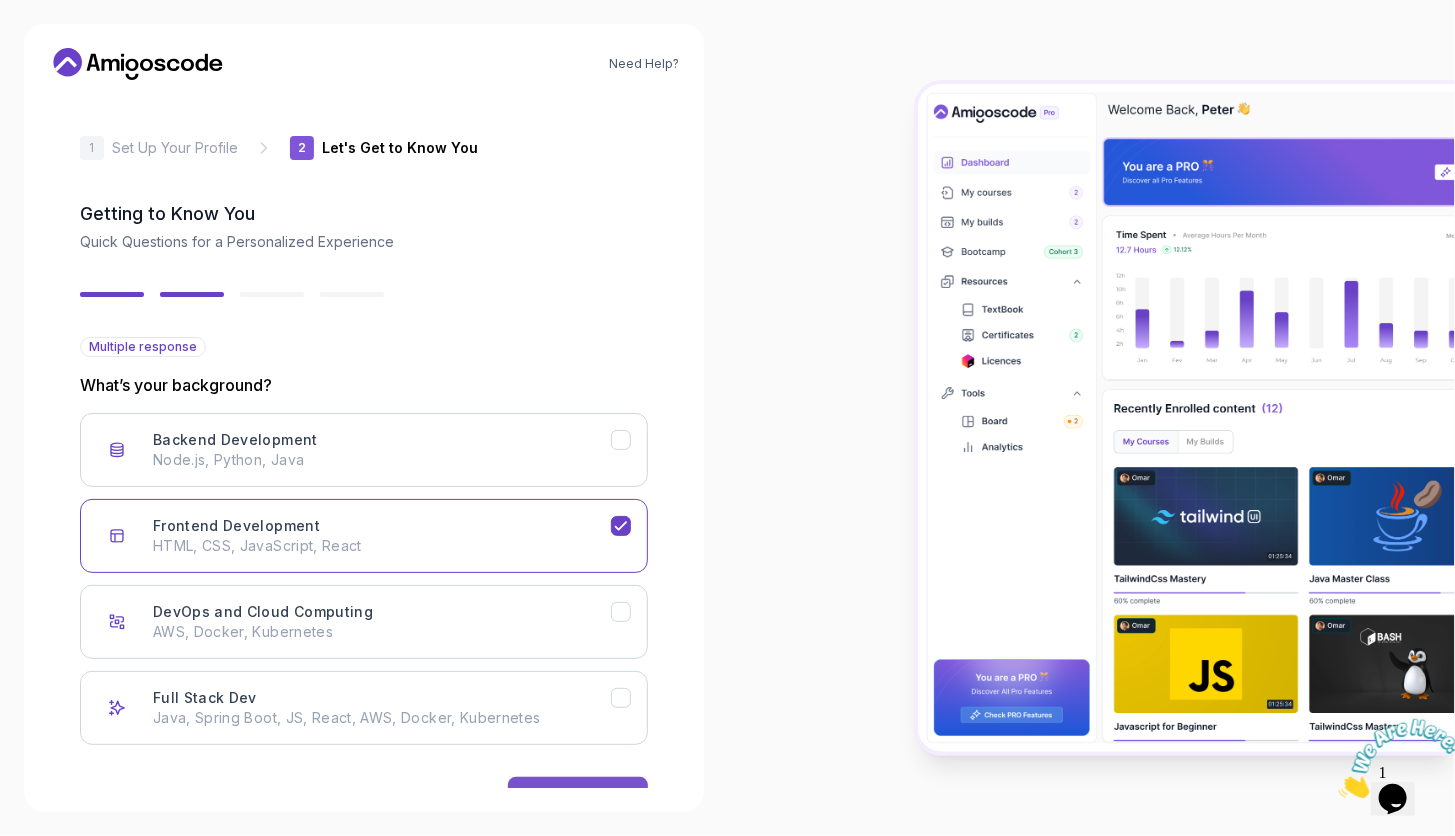 click on "Next" at bounding box center [578, 797] 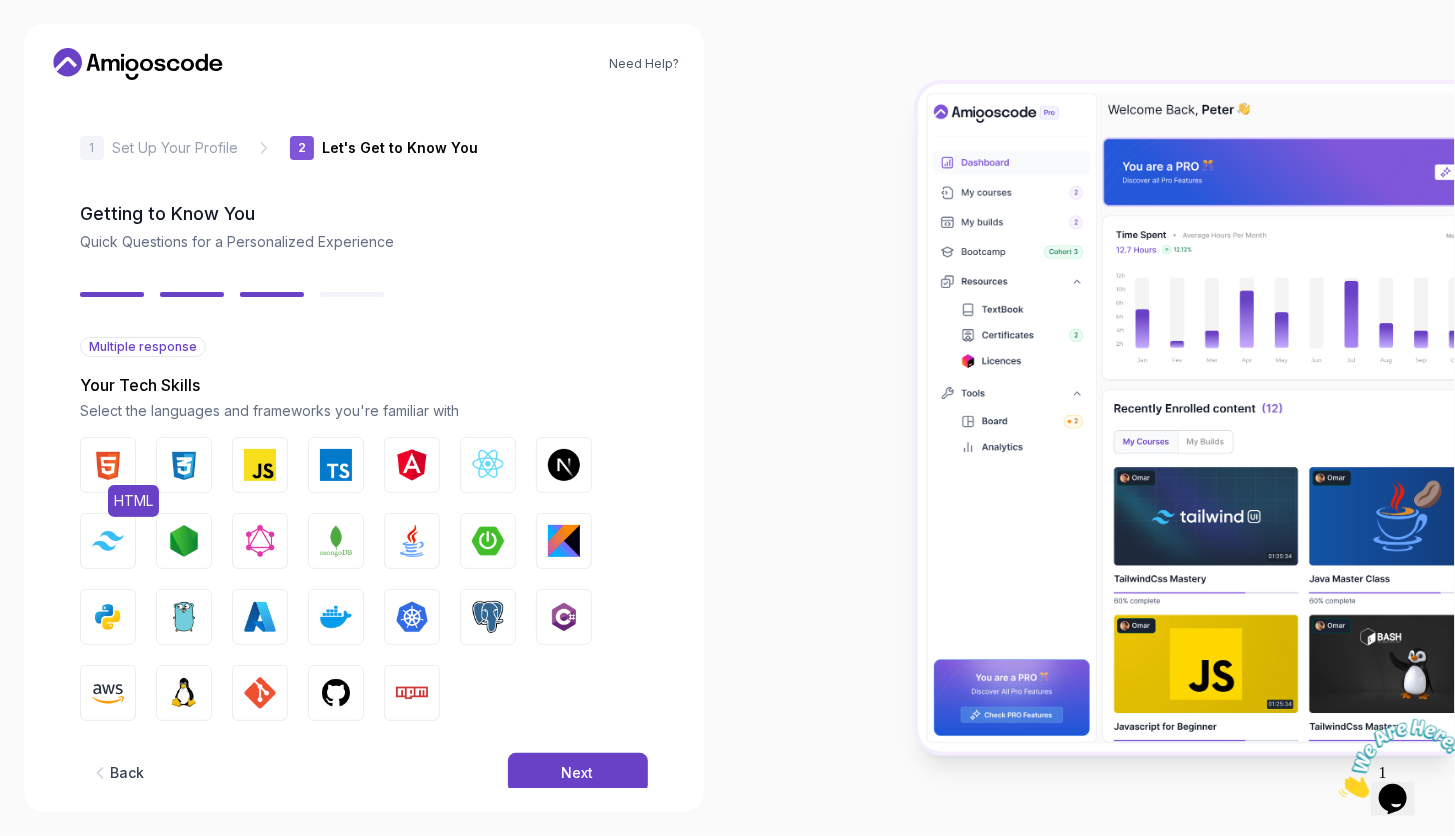 click on "HTML" at bounding box center [133, 501] 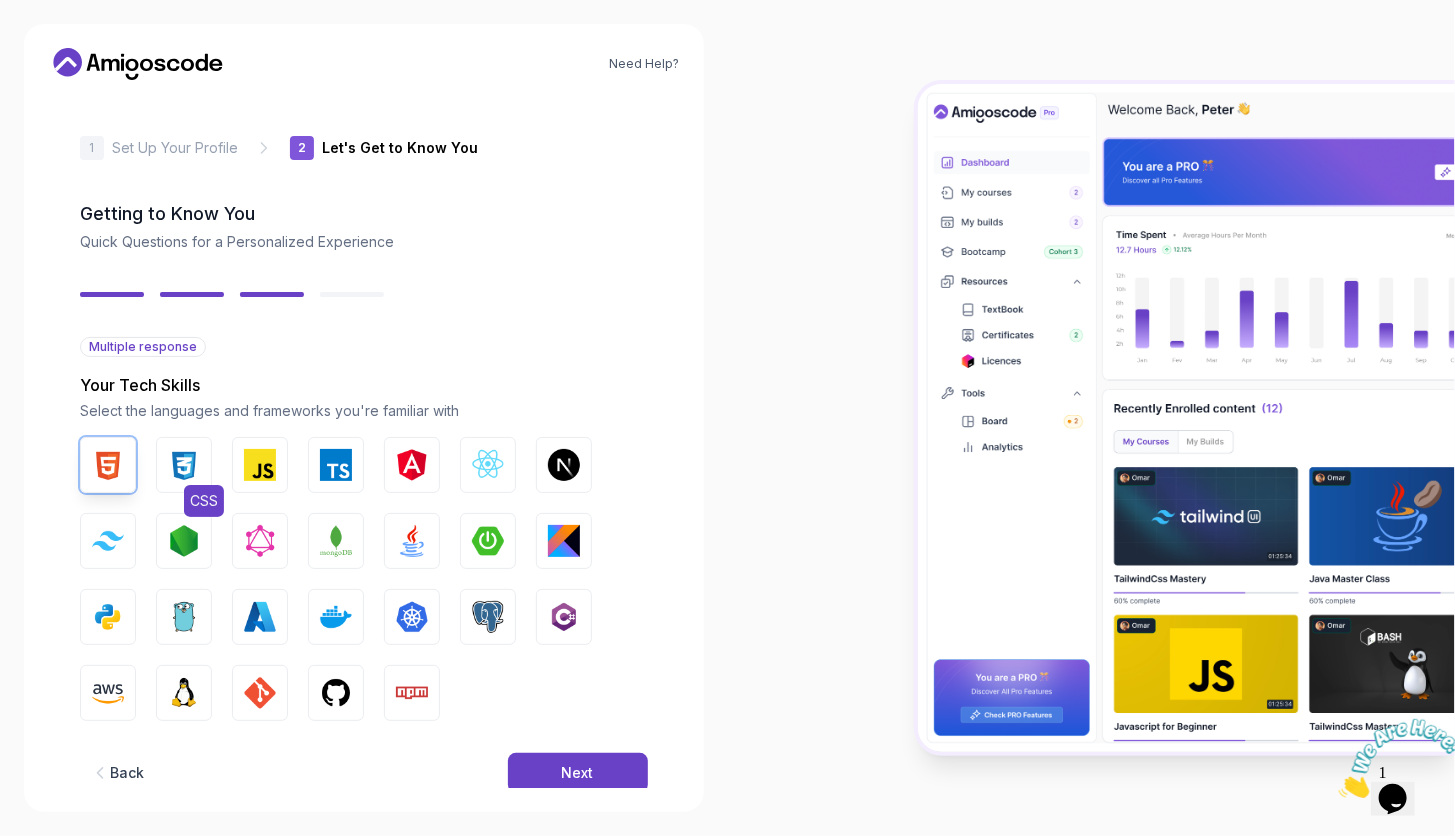 click on "CSS" at bounding box center [204, 501] 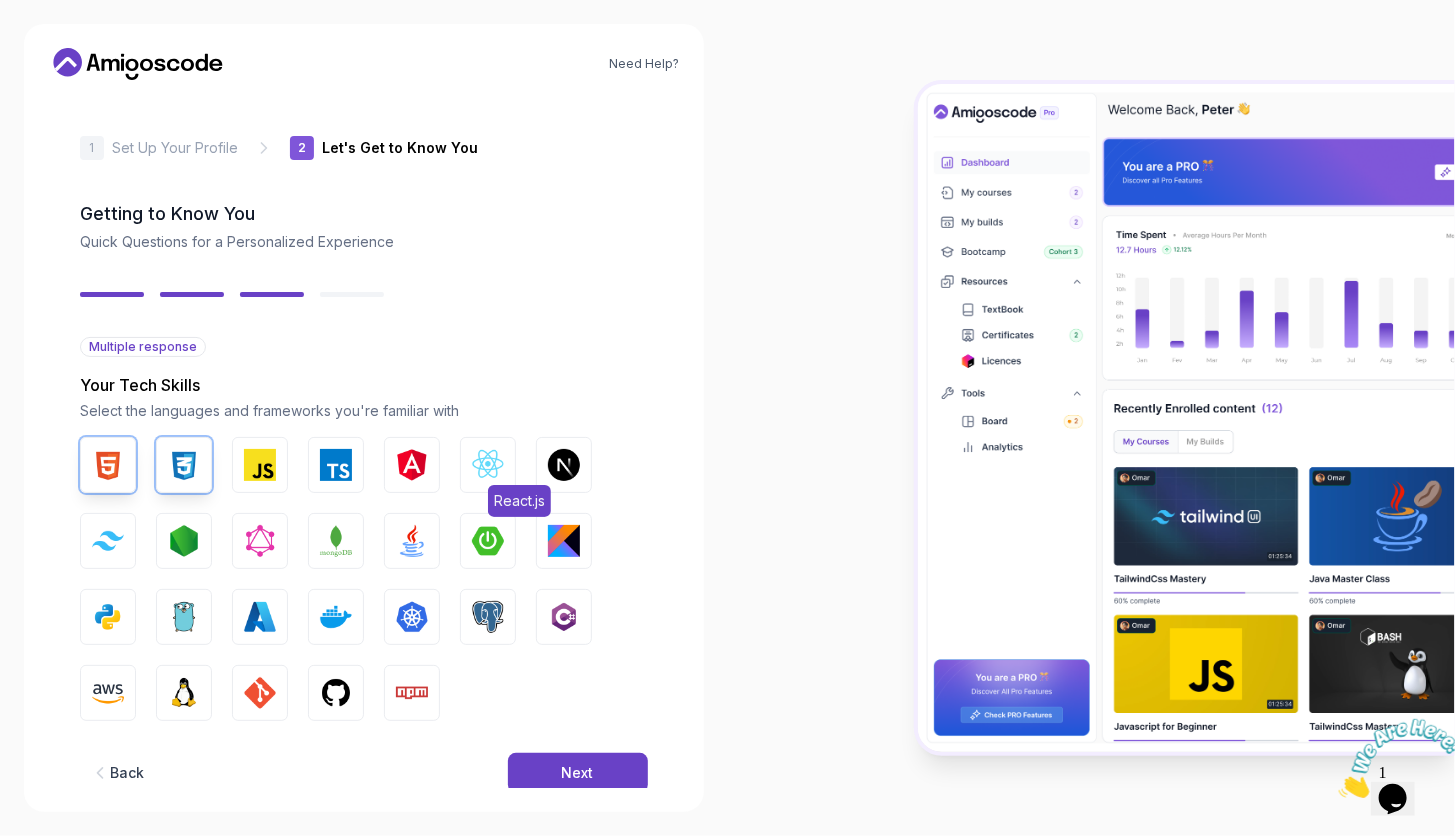 click at bounding box center (488, 465) 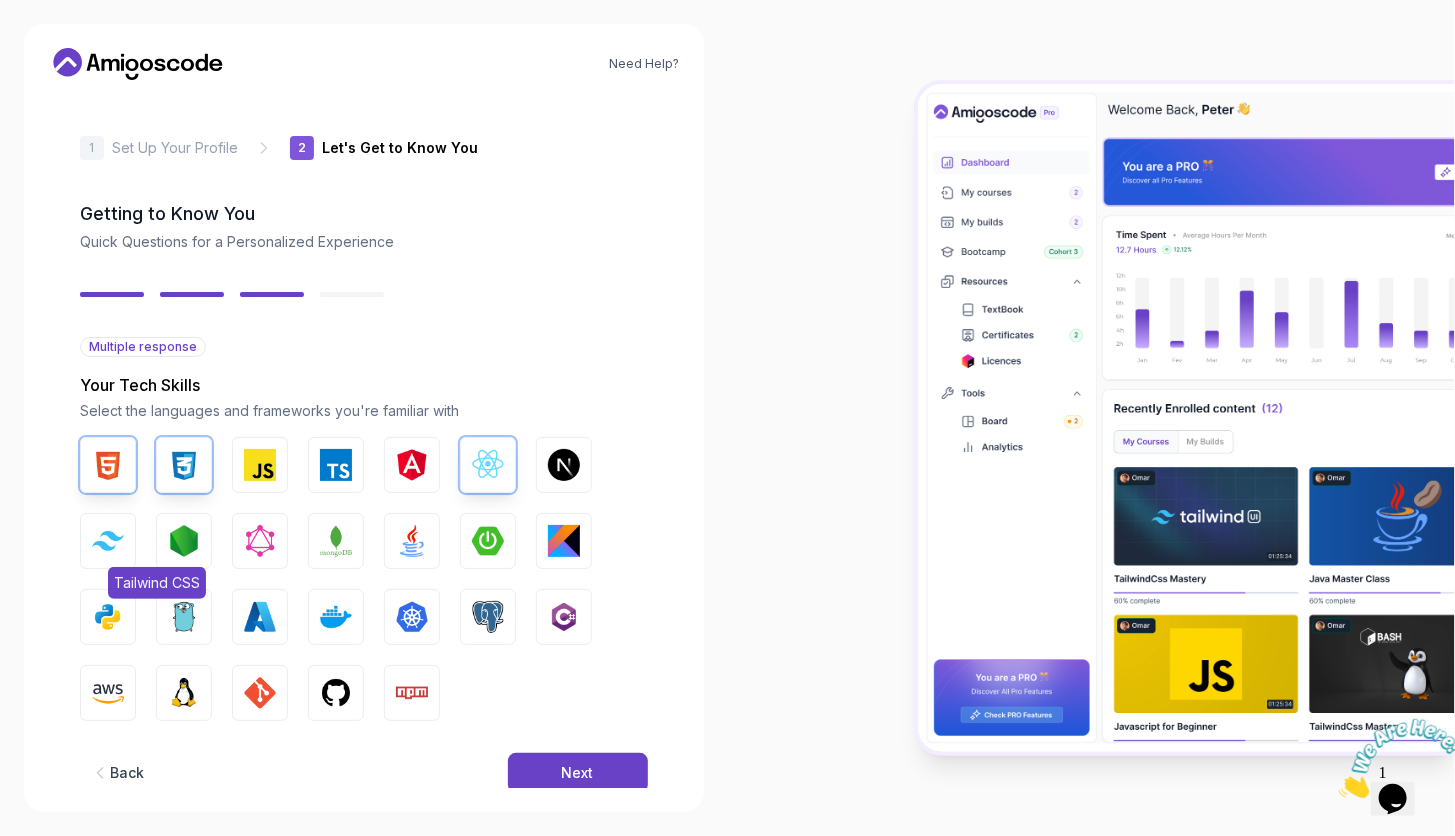 click on "Tailwind CSS" at bounding box center [108, 541] 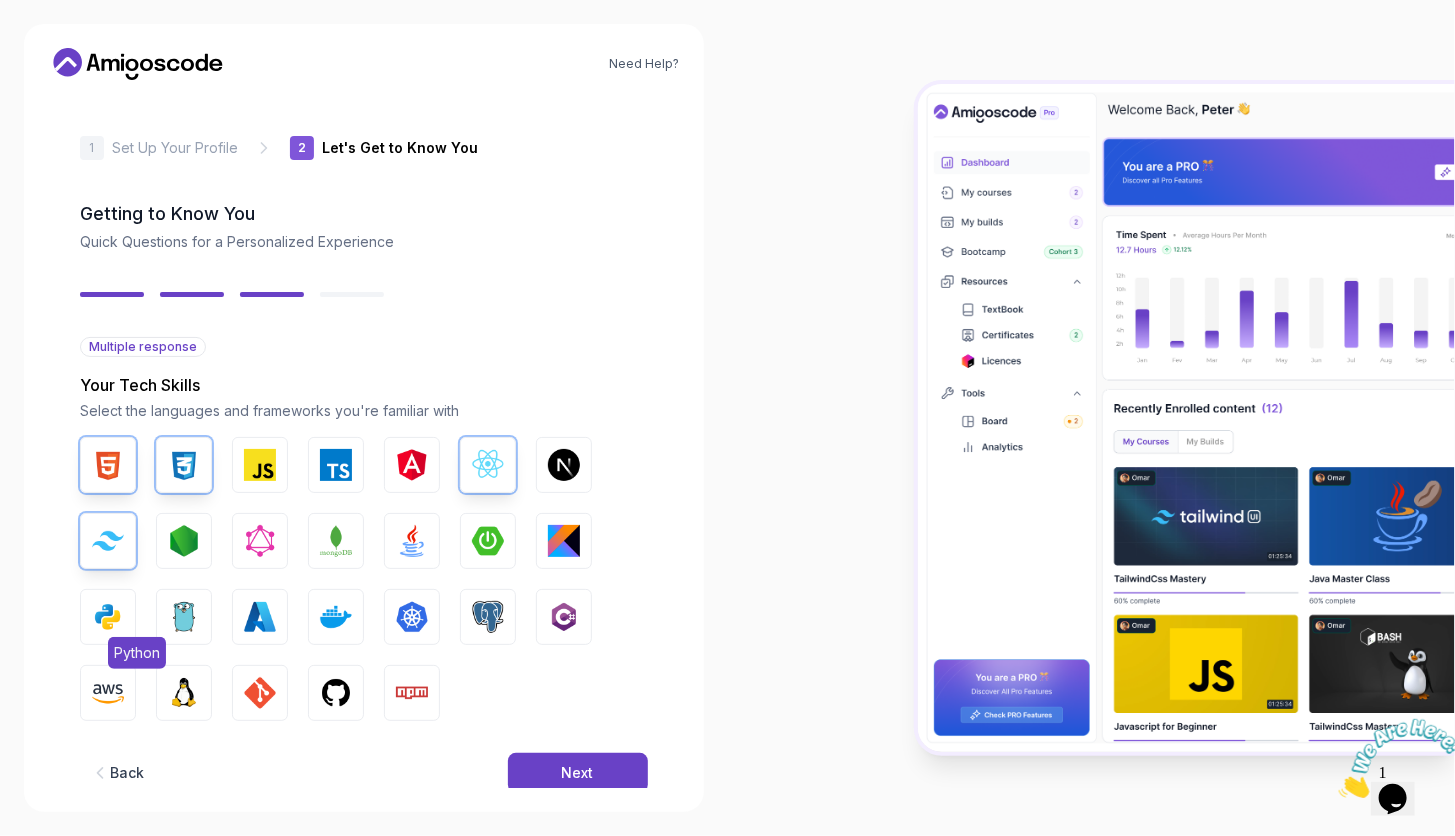 click at bounding box center (108, 617) 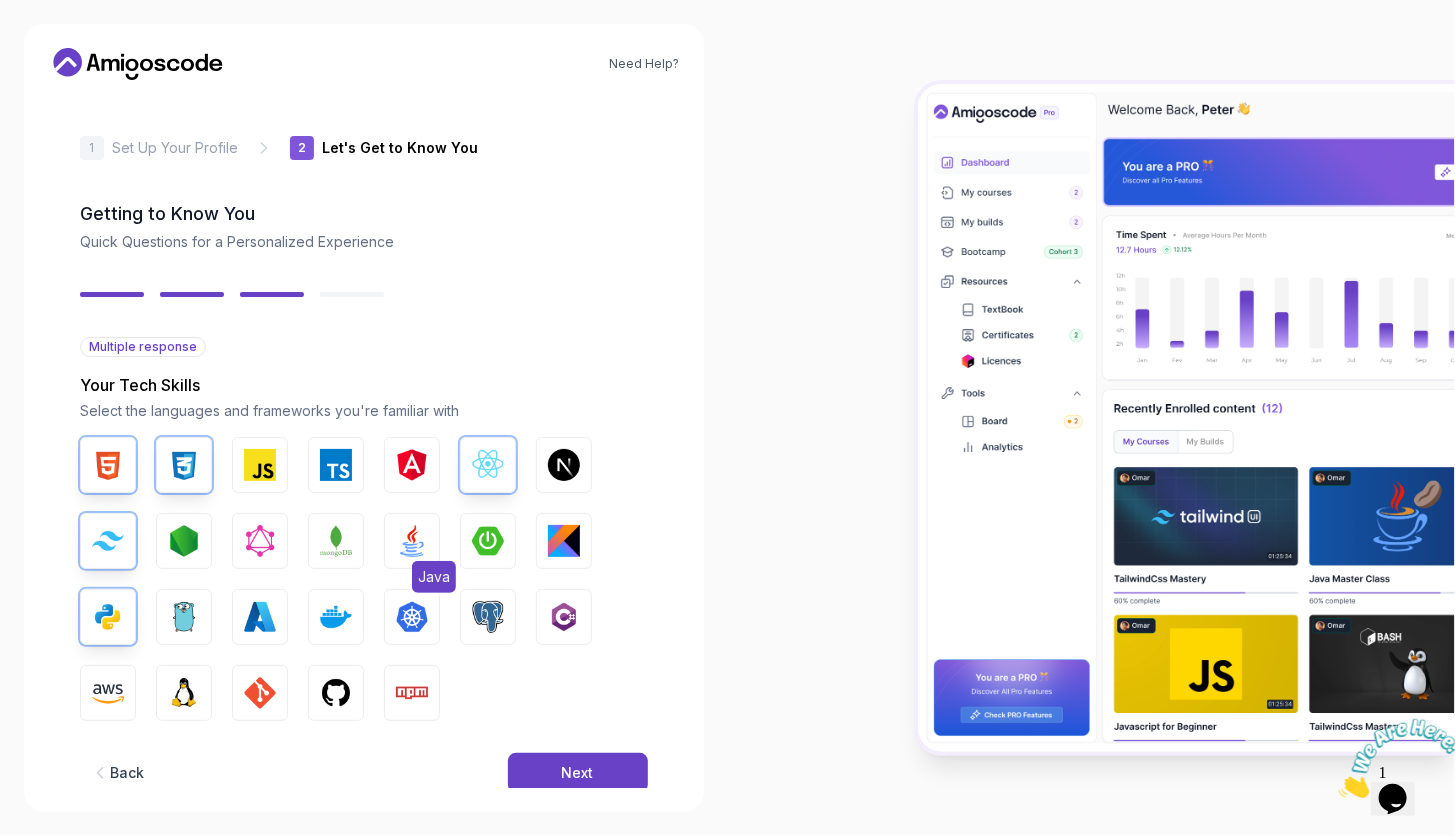 click at bounding box center [412, 541] 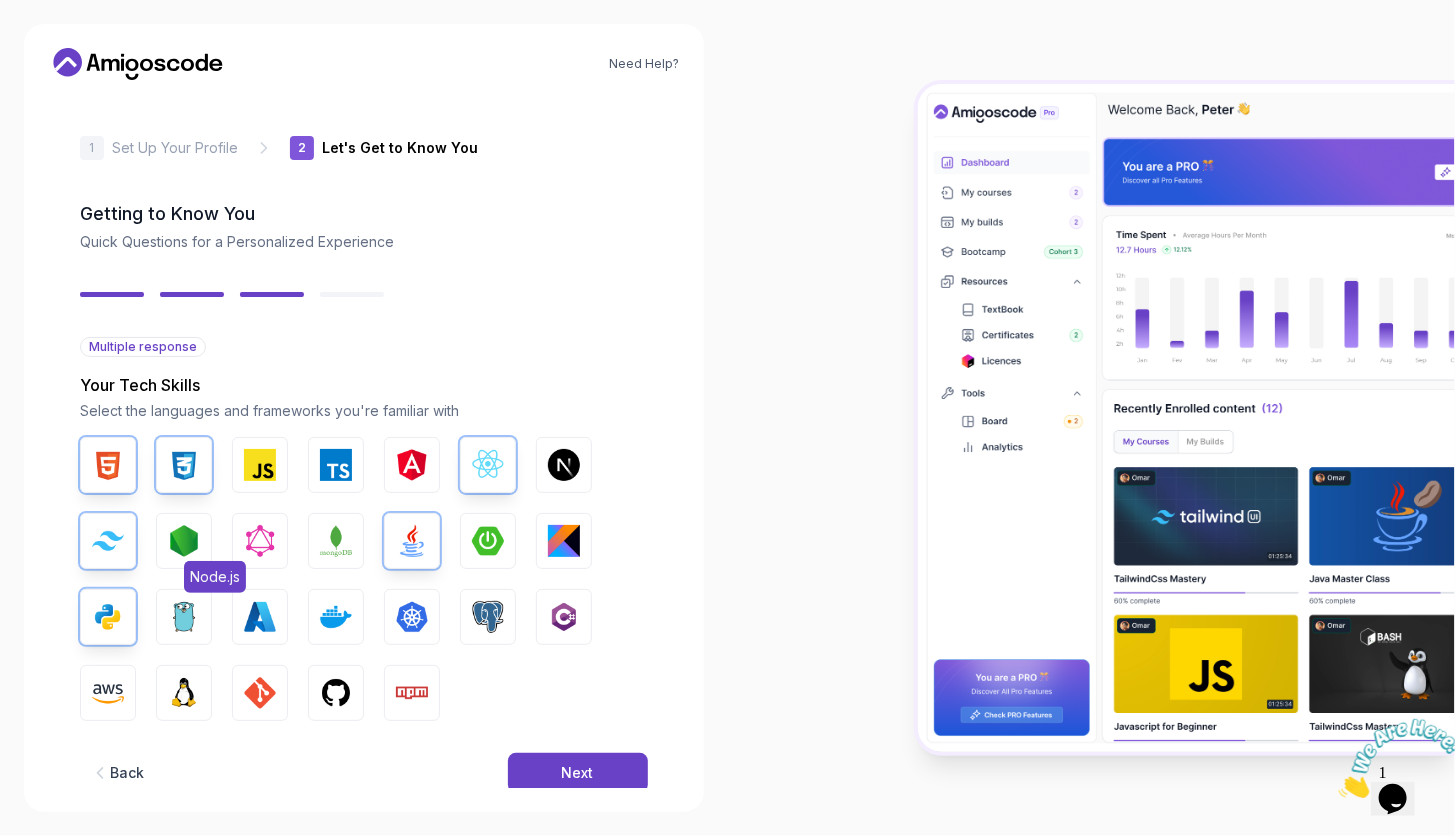 click at bounding box center (184, 541) 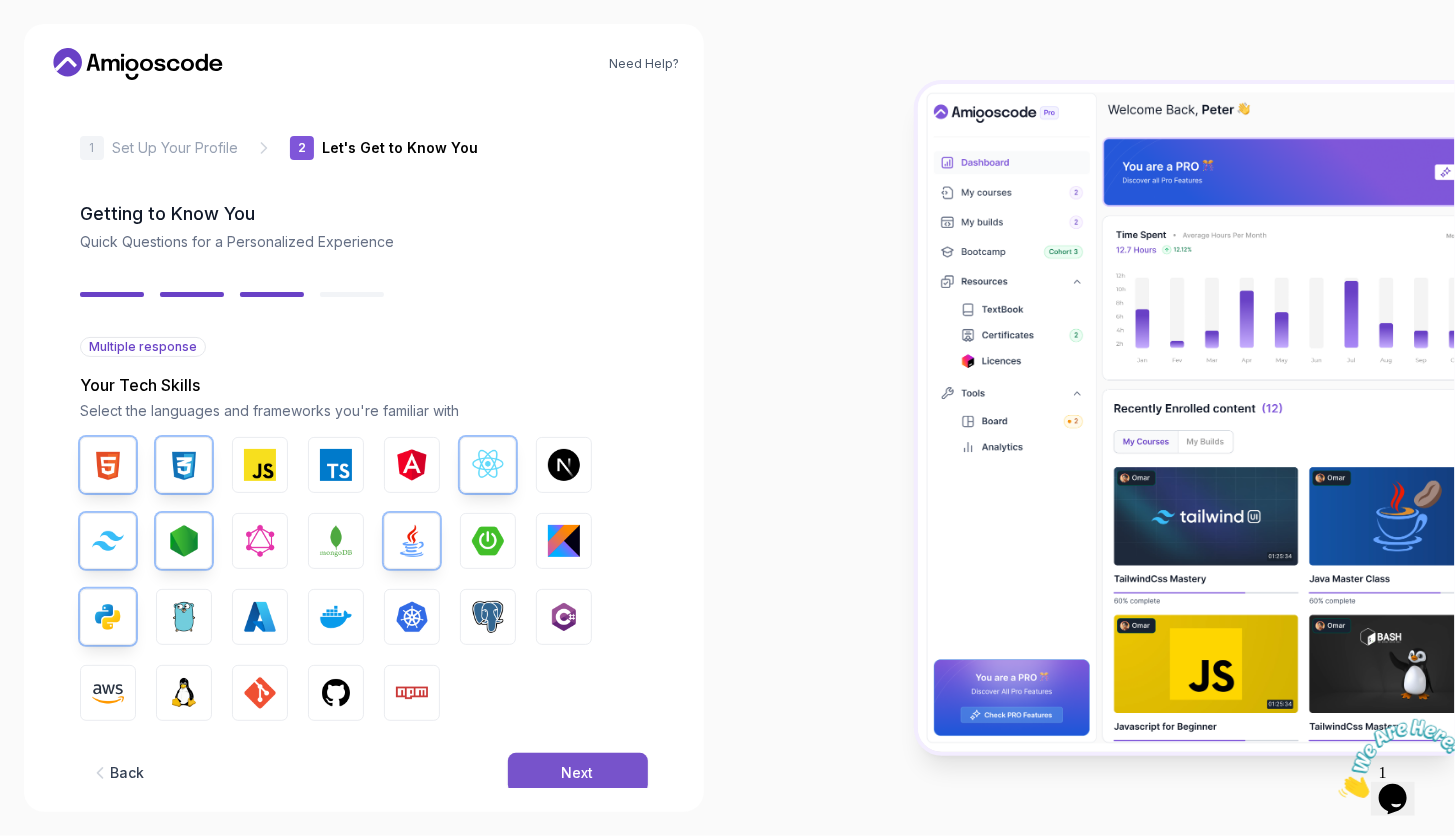 click on "Next" at bounding box center [578, 773] 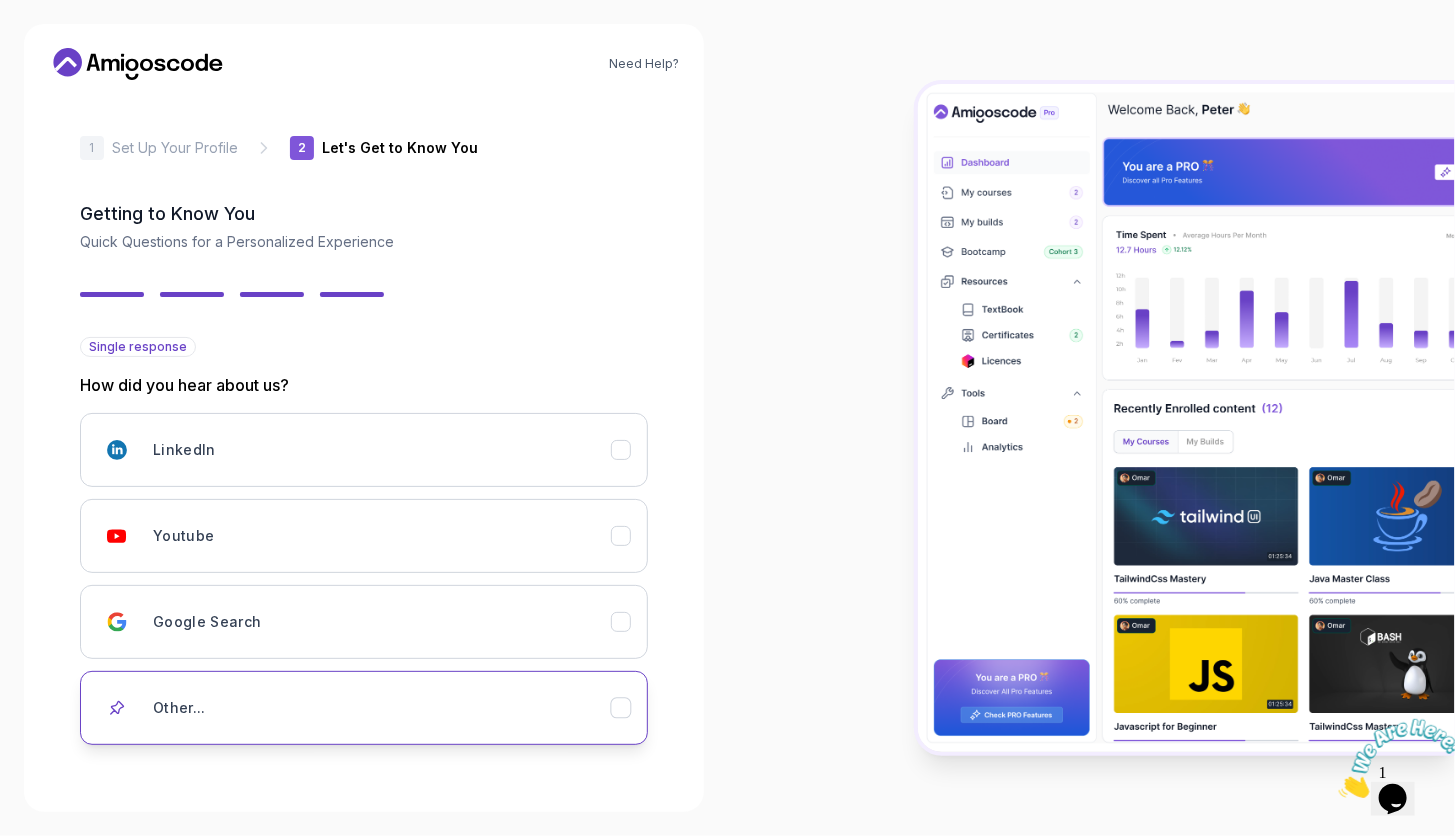 click on "Other..." at bounding box center [382, 708] 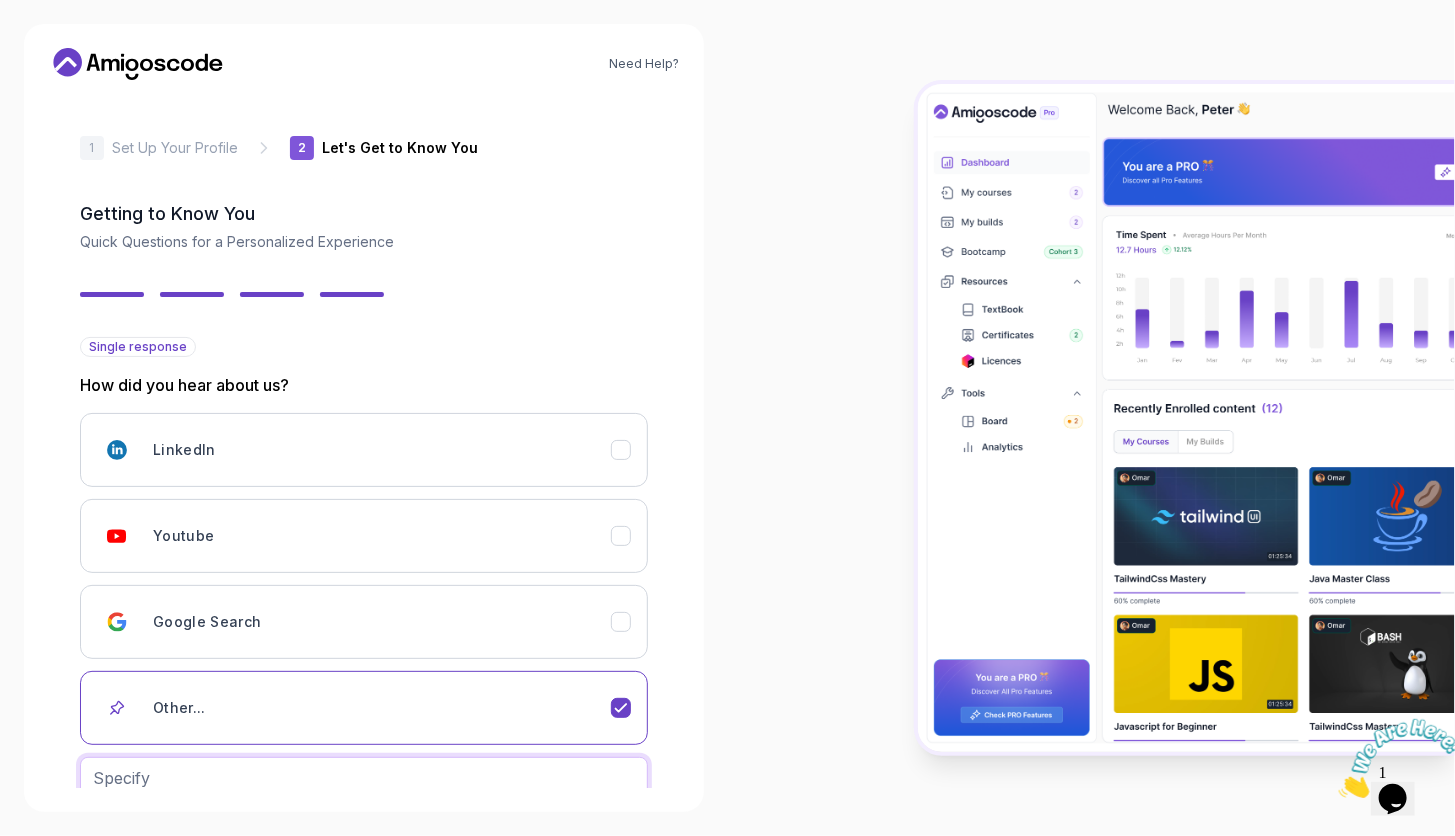 click at bounding box center (364, 778) 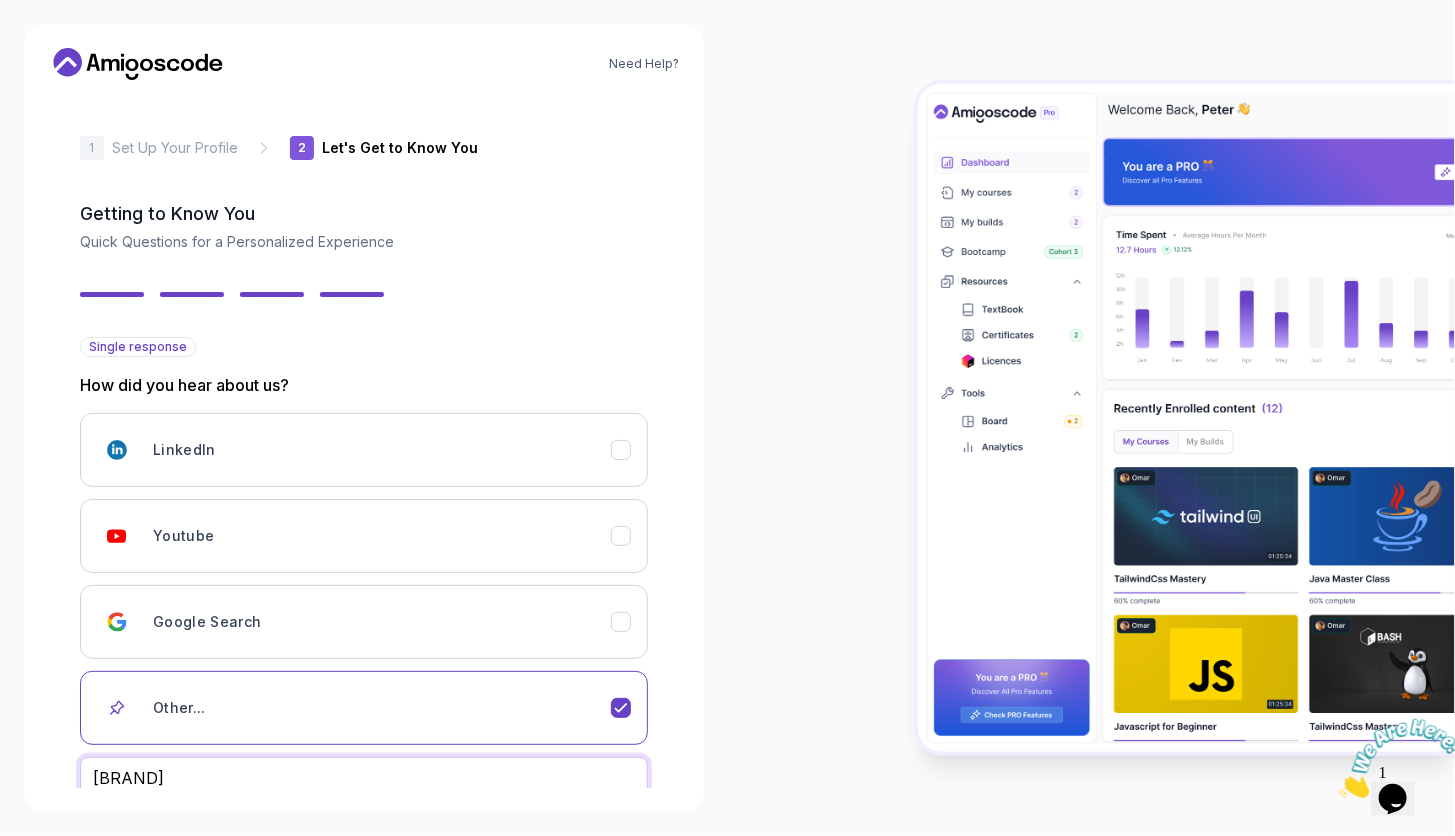 type on "[BRAND]" 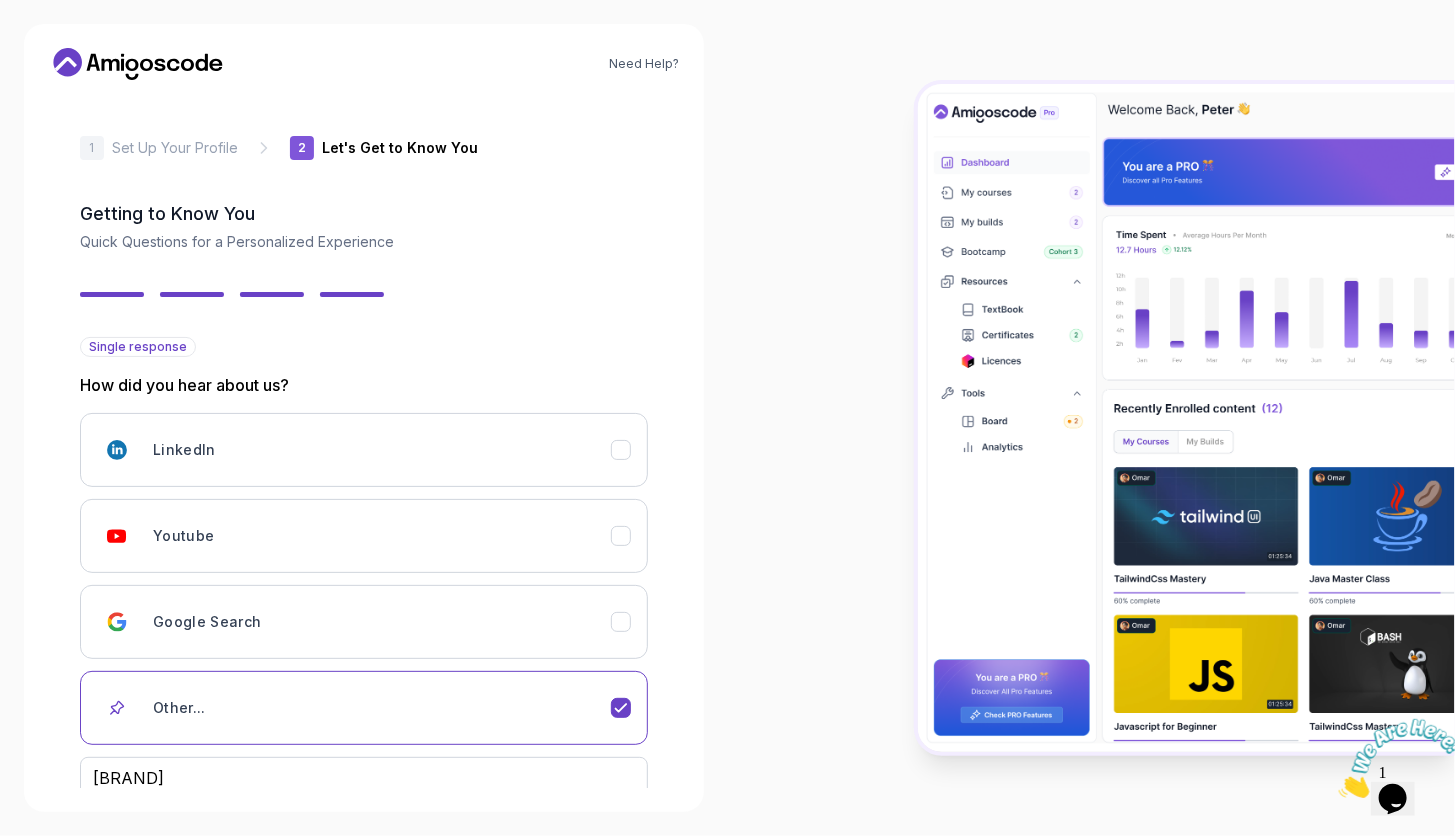 click on "Next" at bounding box center (578, 839) 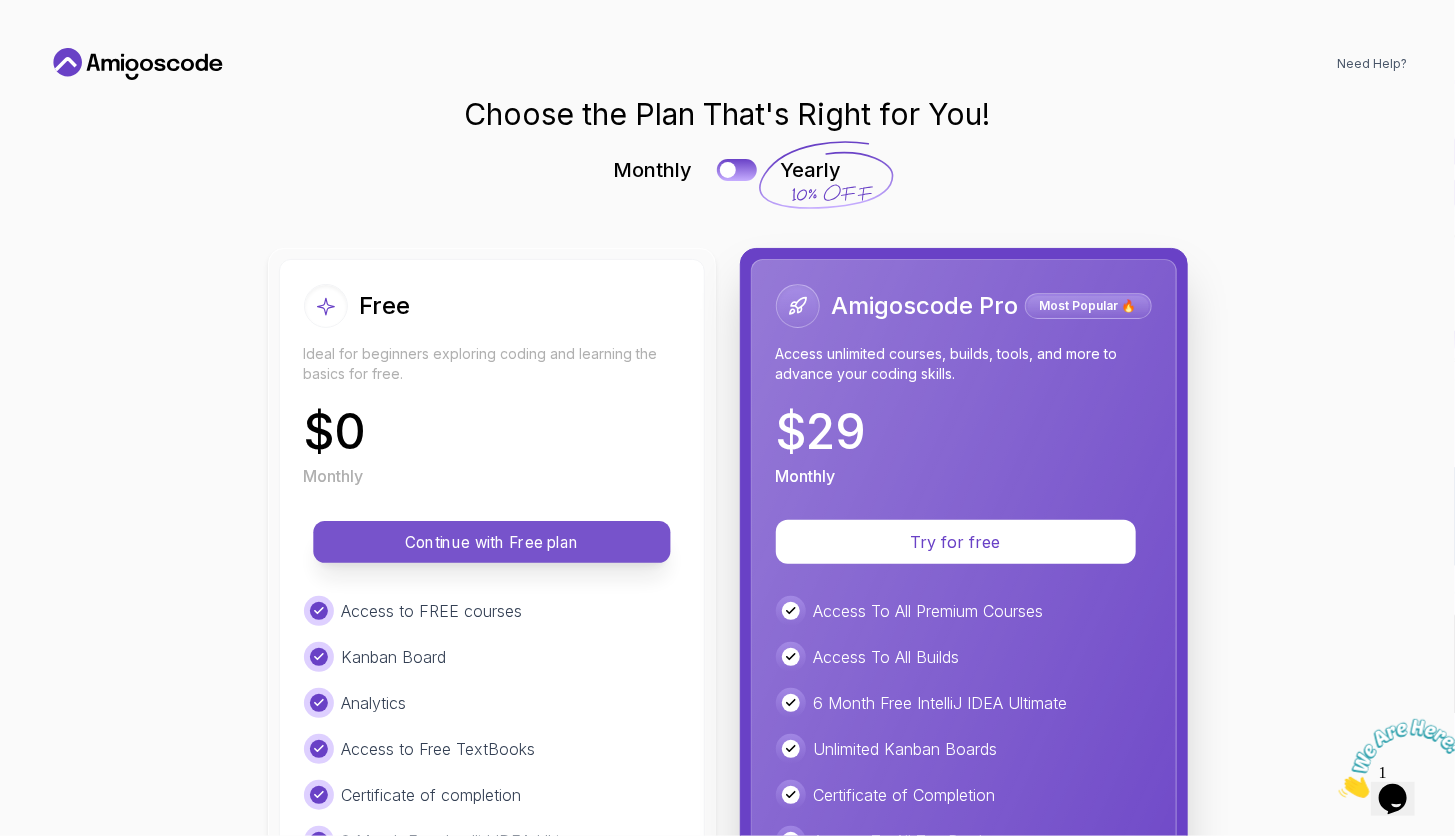 click on "Continue with Free plan" at bounding box center (492, 542) 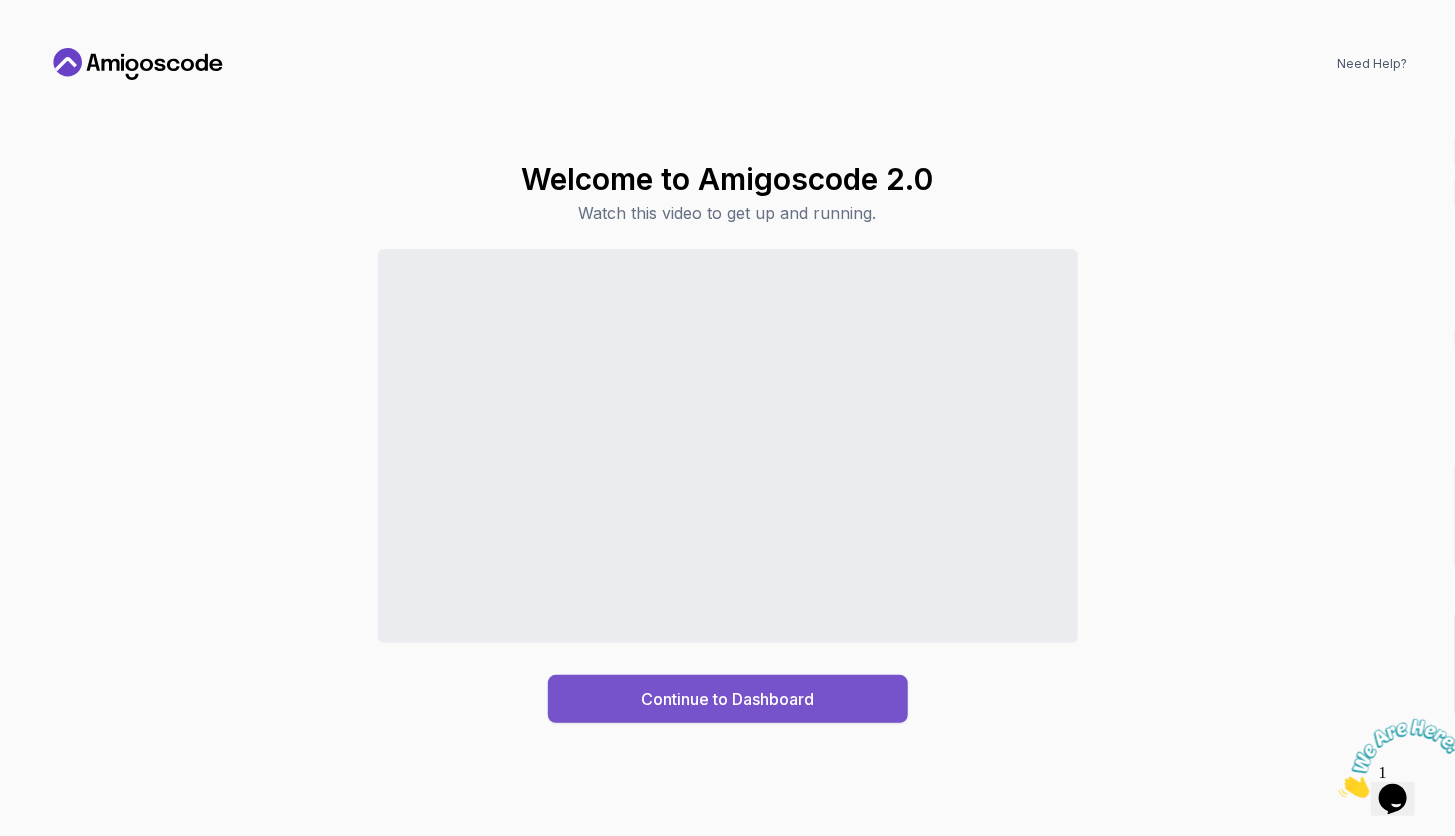 click on "Continue to Dashboard" at bounding box center [727, 699] 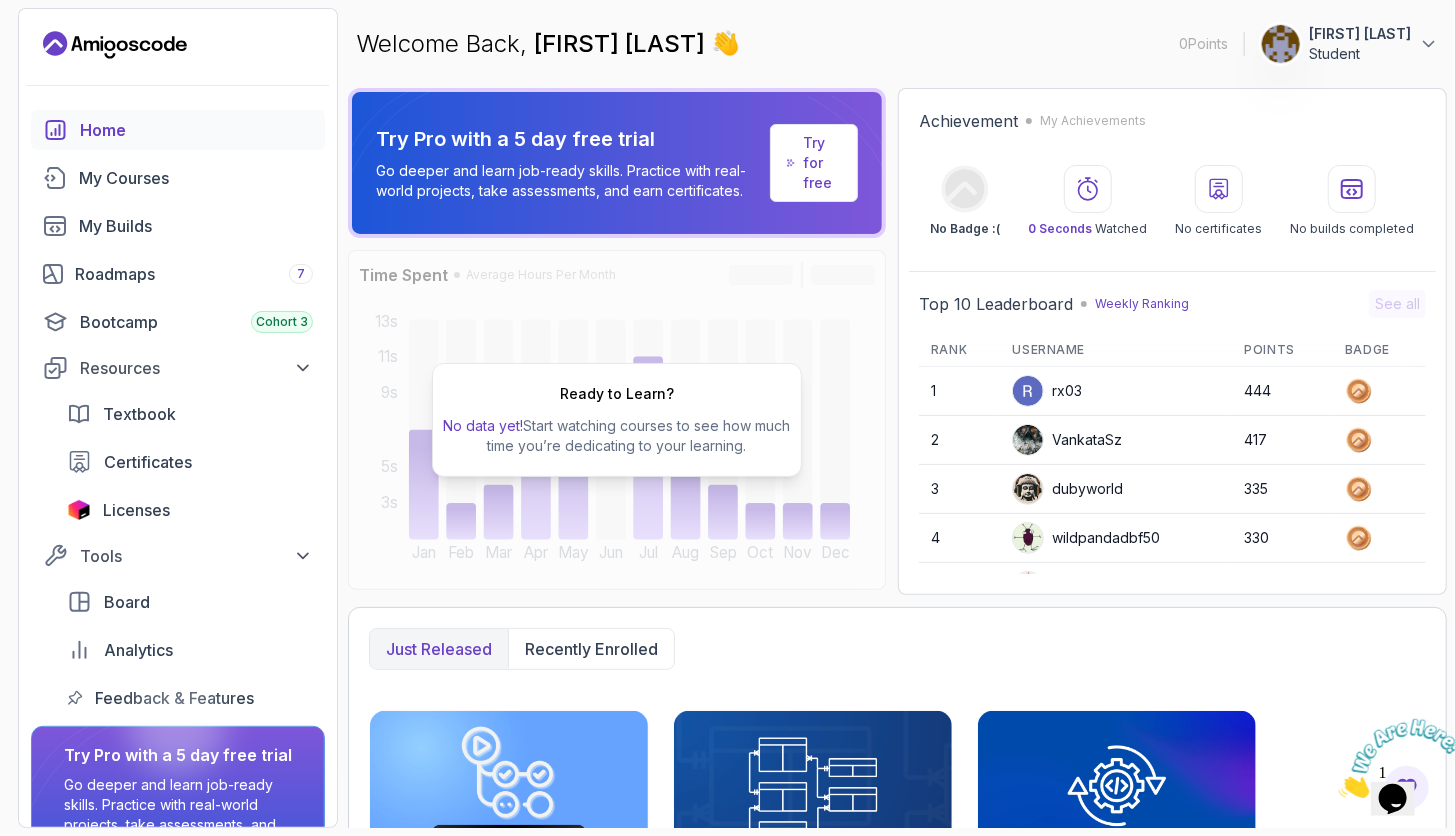 click on "Just released Recently enrolled" at bounding box center [897, 649] 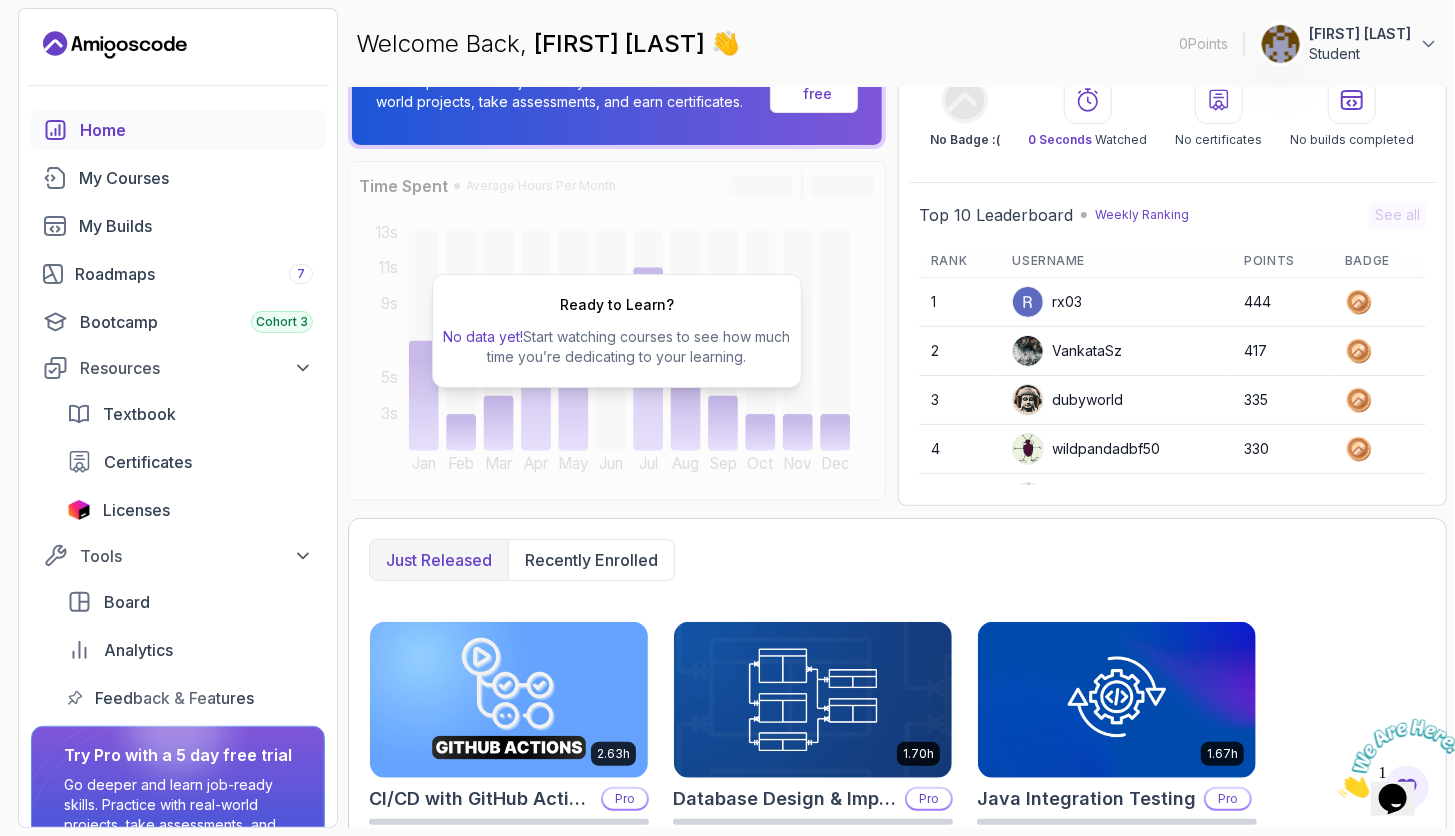 scroll, scrollTop: 101, scrollLeft: 0, axis: vertical 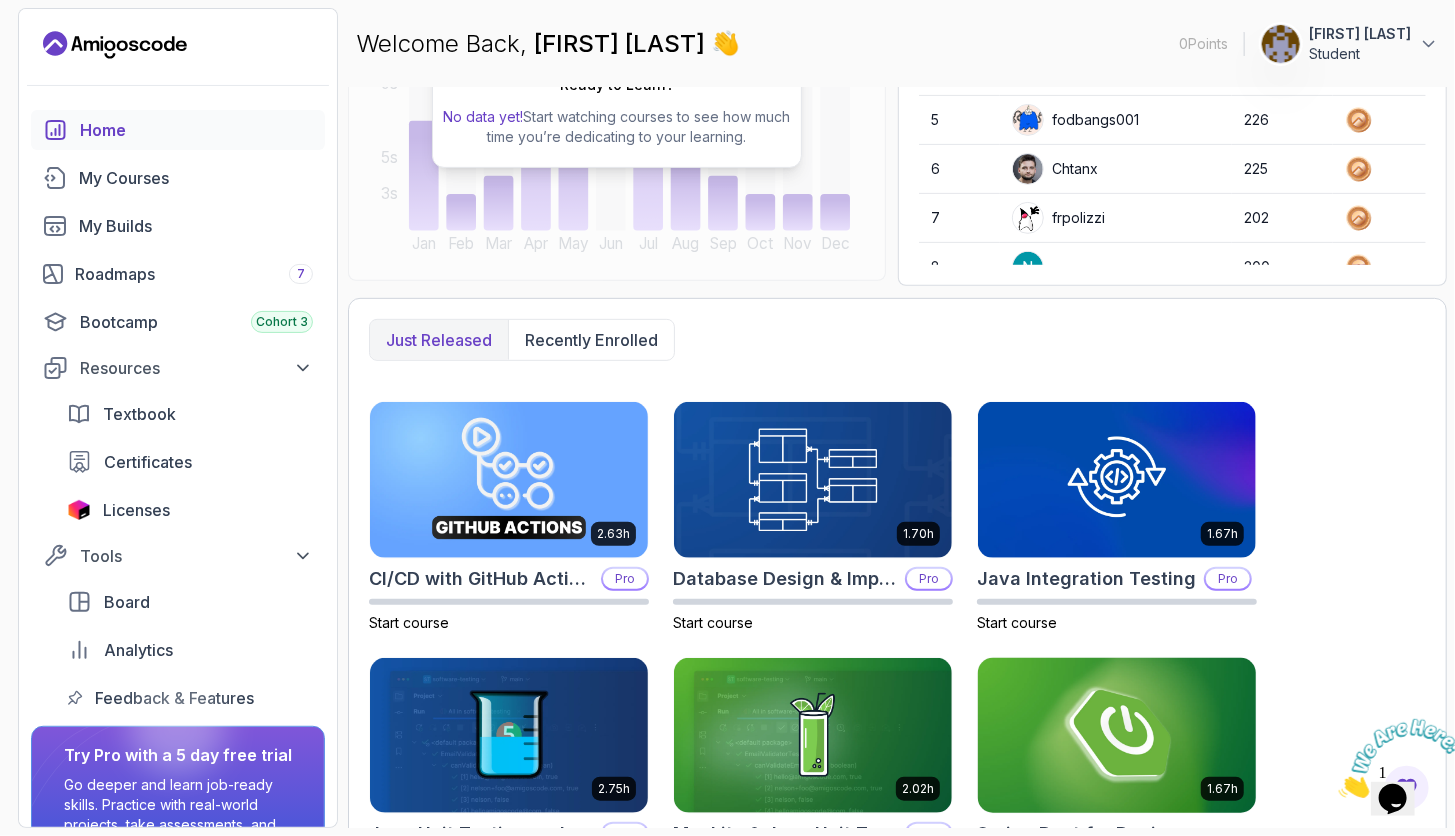 click at bounding box center [1117, 735] 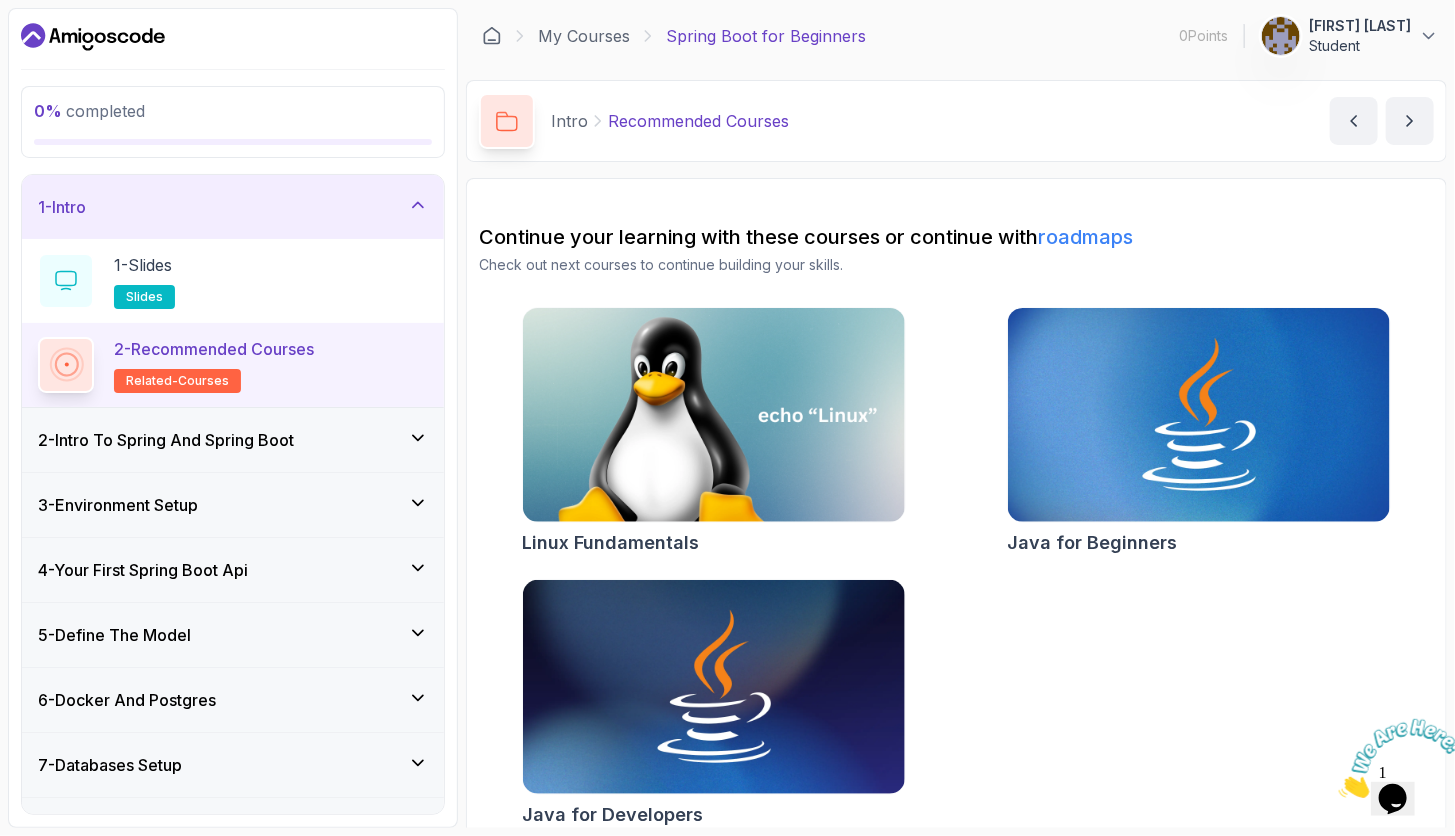 click on "2  -  Intro To Spring And Spring Boot" at bounding box center (233, 440) 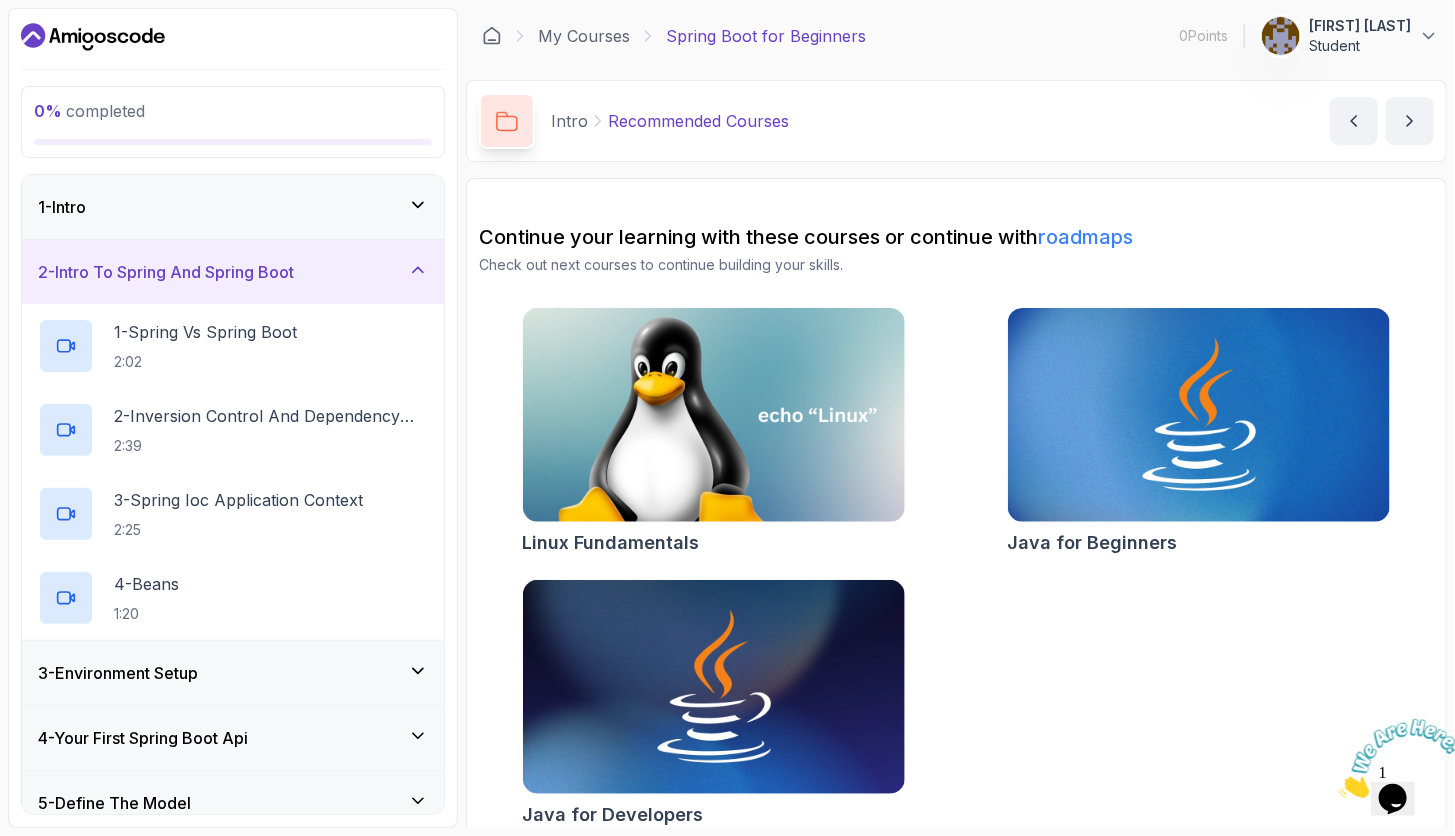 click on "2  -  Intro To Spring And Spring Boot" at bounding box center (233, 272) 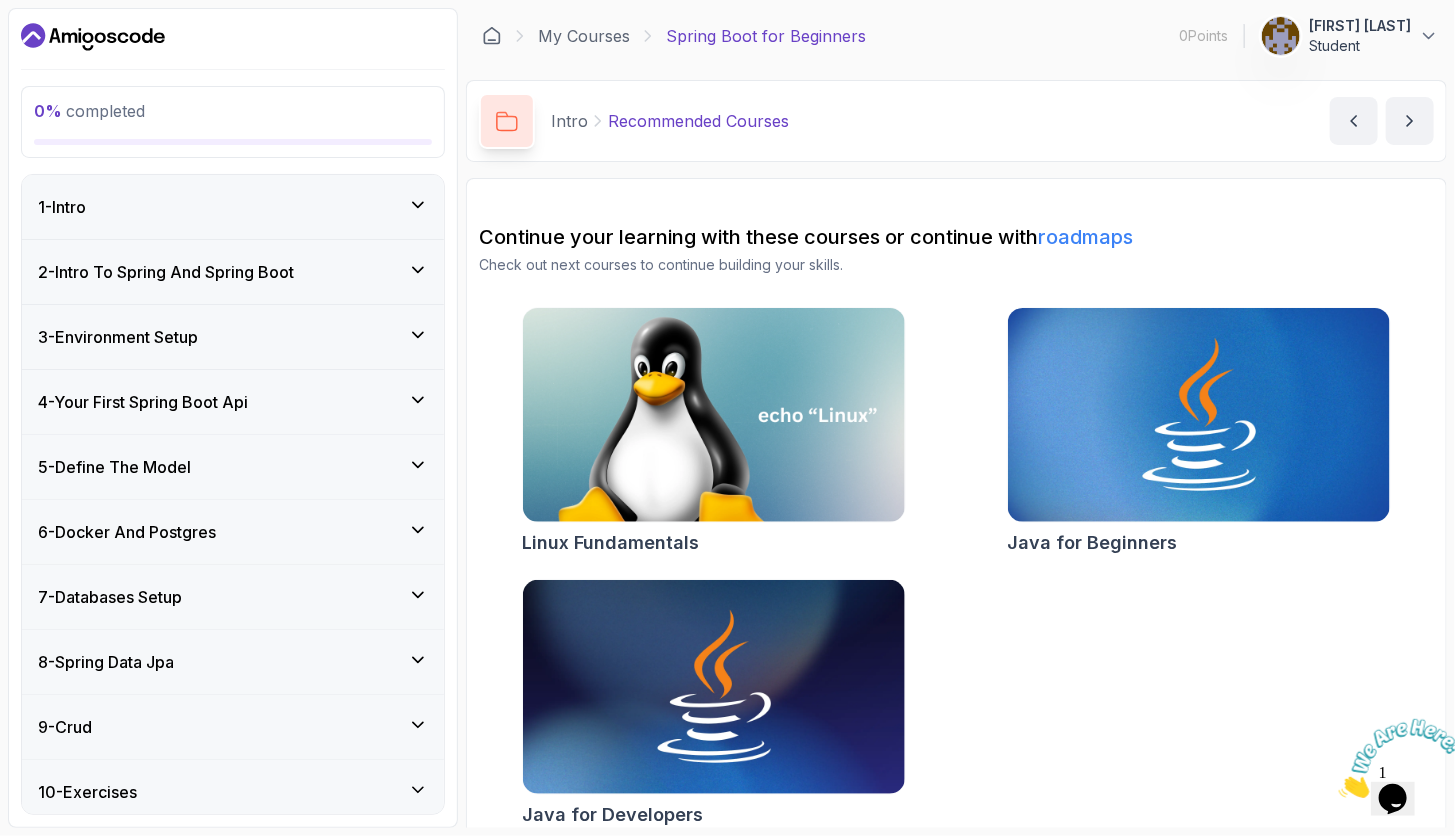 click on "2  -  Intro To Spring And Spring Boot" at bounding box center (233, 272) 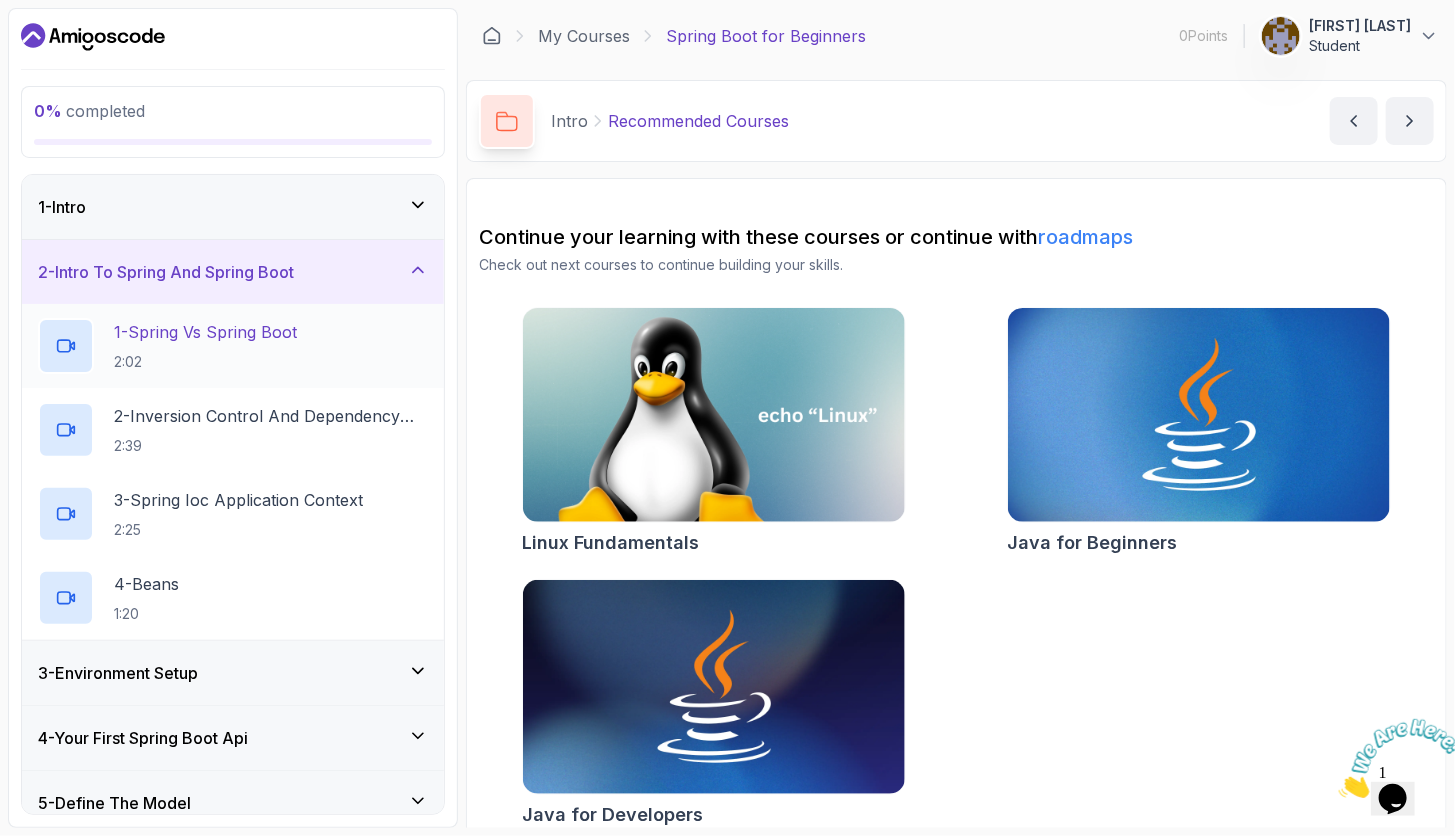 click on "1  -  Spring Vs Spring Boot 2:02" at bounding box center [233, 346] 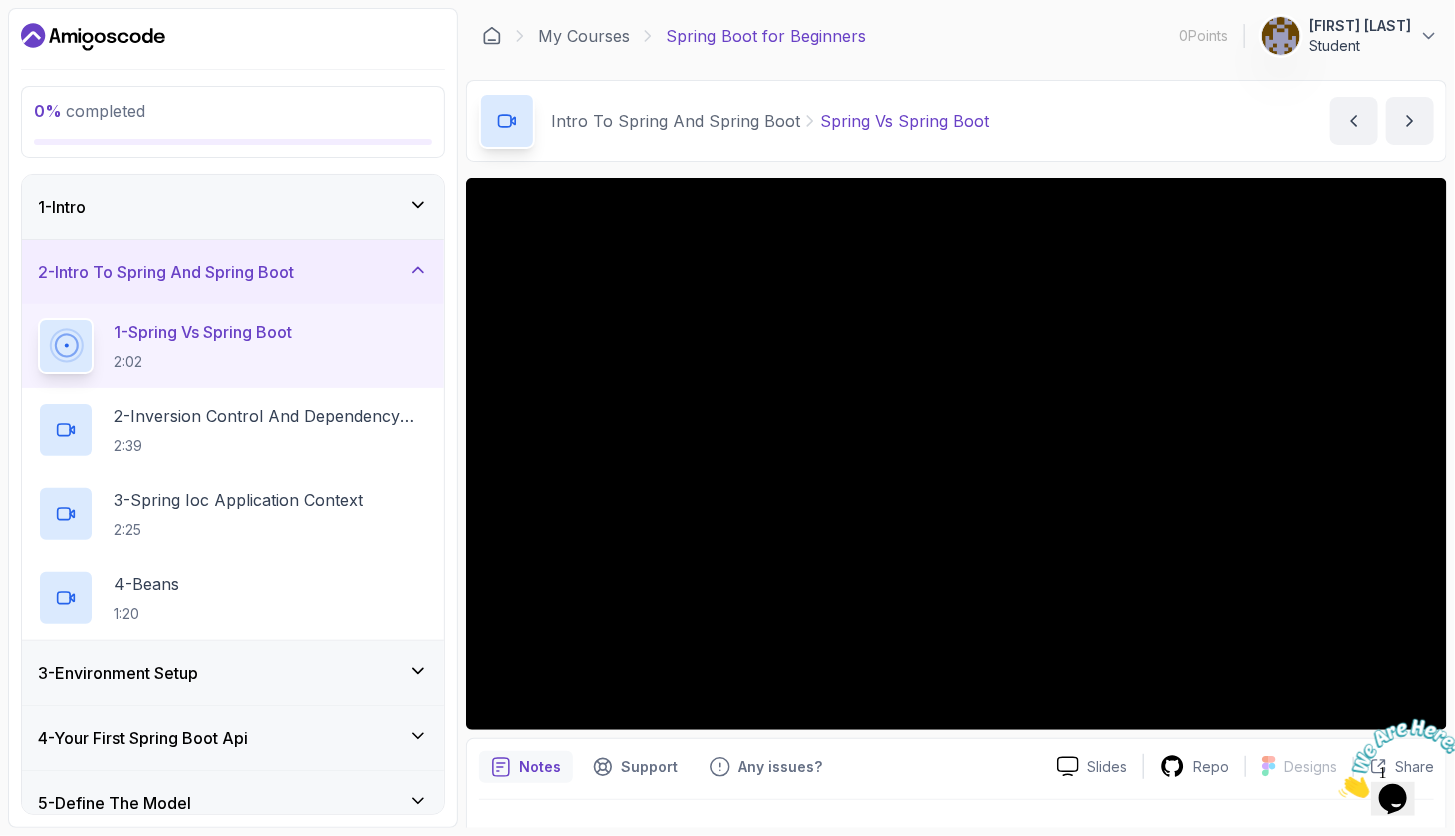 click on "0 % completed 1  -  Intro 2  -  Intro To Spring And Spring Boot 1  -  Spring Vs Spring Boot 2:02 2  -  Inversion Control And Dependency Injection 2:39 3  -  Spring Ioc Application Context 2:25 4  -  Beans 1:20 3  -  Environment Setup 4  -  Your First Spring Boot Api 5  -  Define The Model 6  -  Docker And Postgres 7  -  Databases Setup 8  -  Spring Data Jpa 9  -  Crud 10  -  Exercises 11  -  Artificial Intelligence 12  -  Outro" at bounding box center (233, 418) 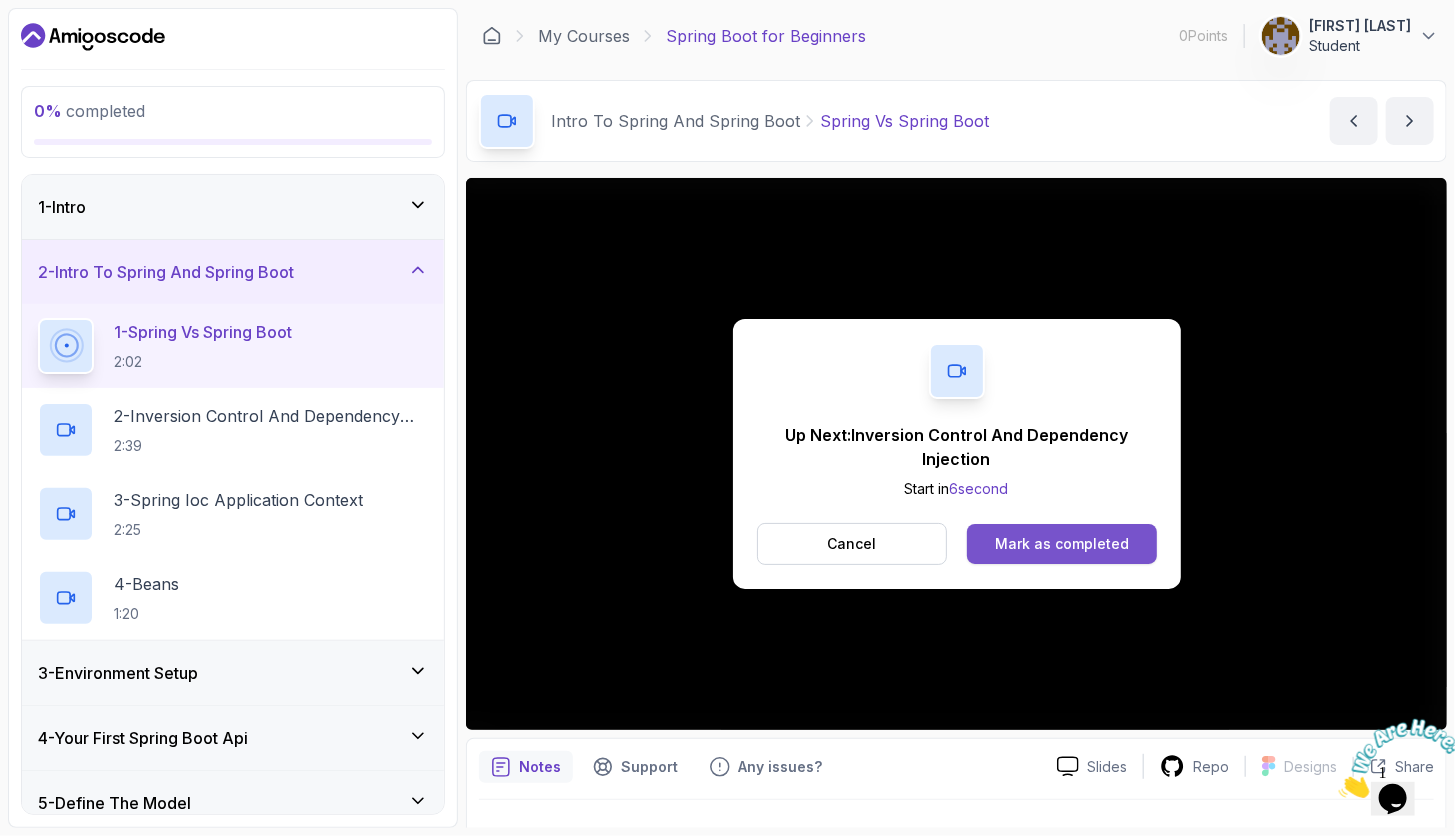 click on "Mark as completed" at bounding box center [1062, 544] 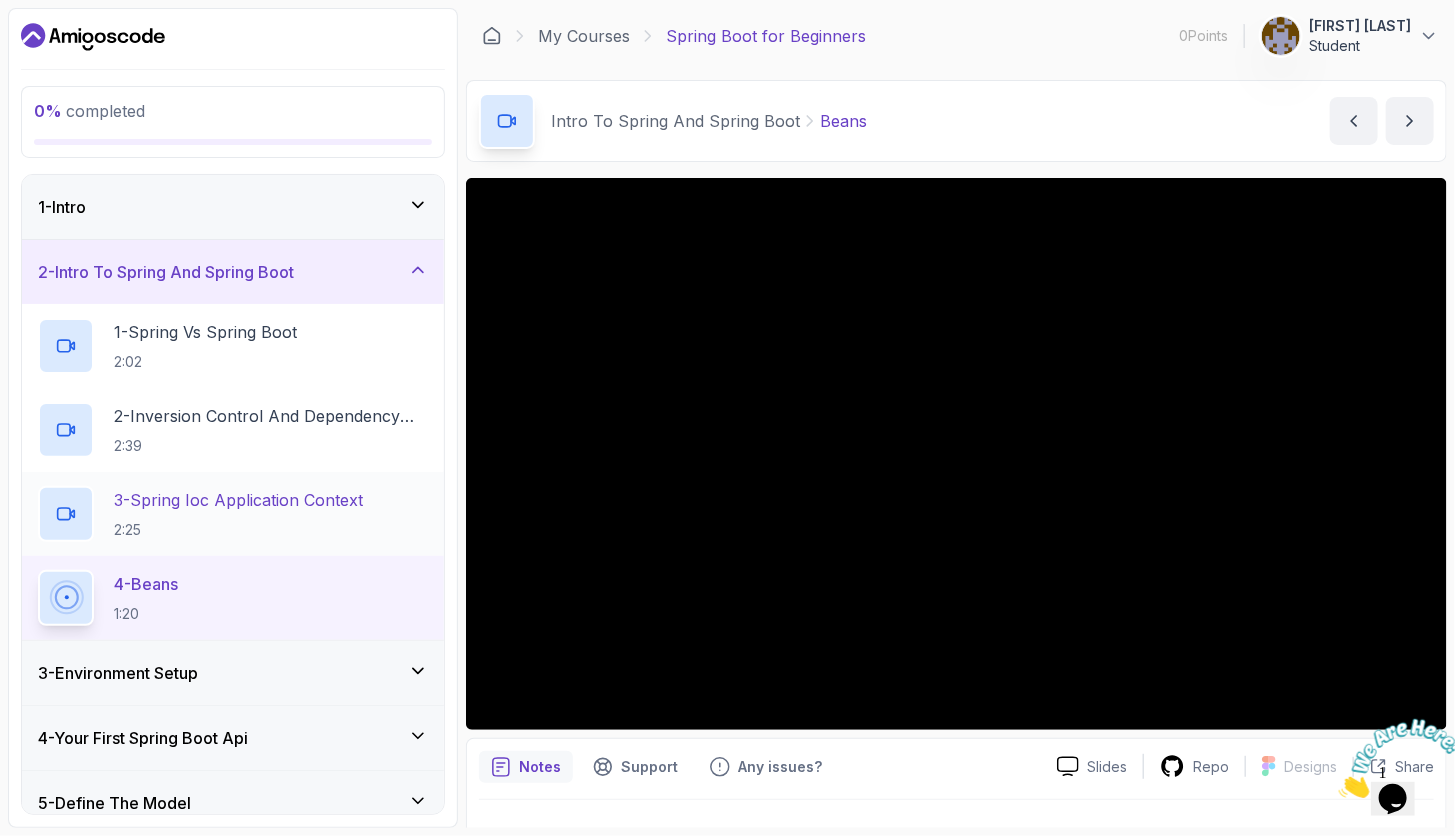 click on "3  -  Spring Ioc Application Context 2:25" at bounding box center (233, 514) 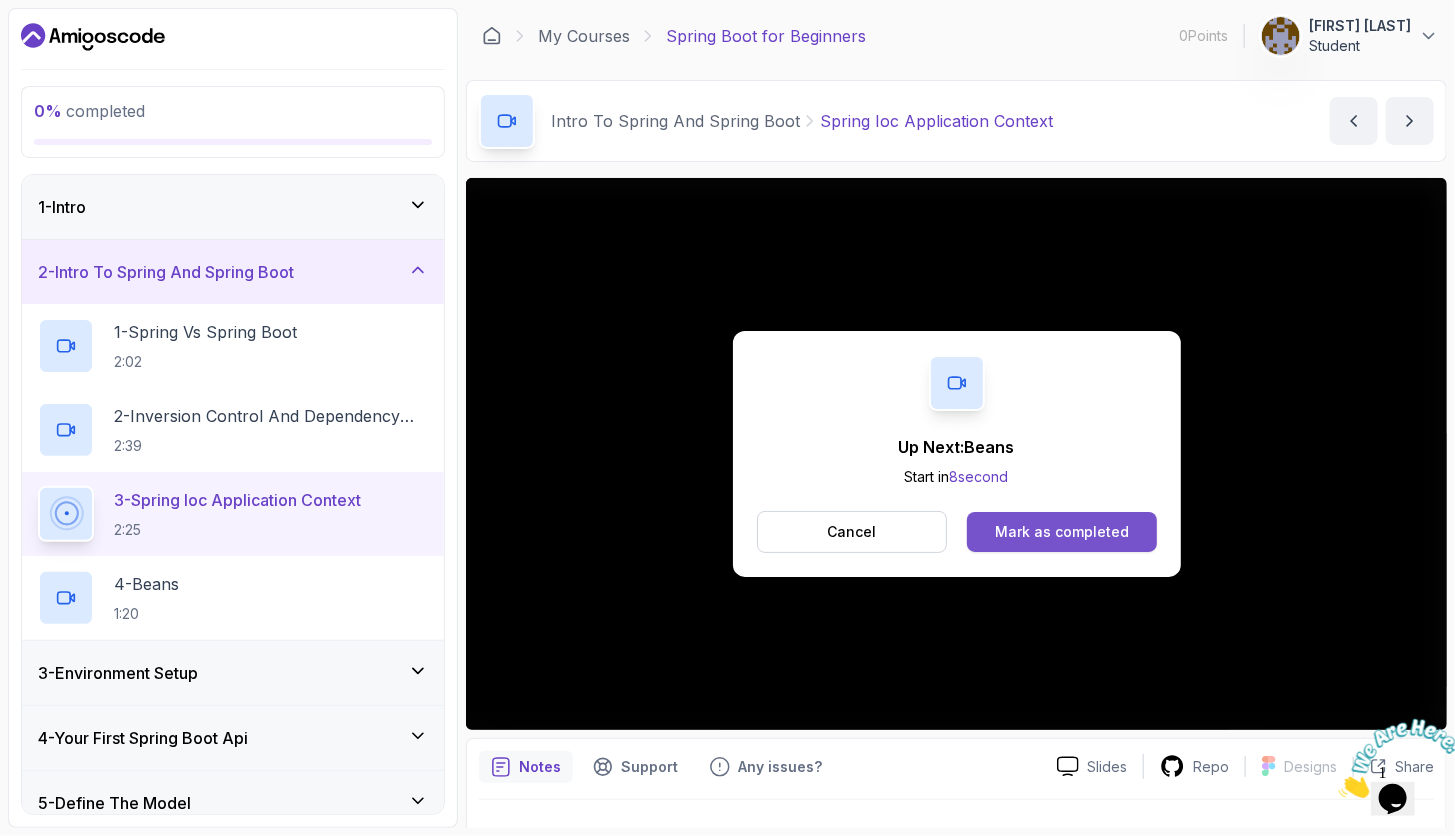 click on "Mark as completed" at bounding box center [1062, 532] 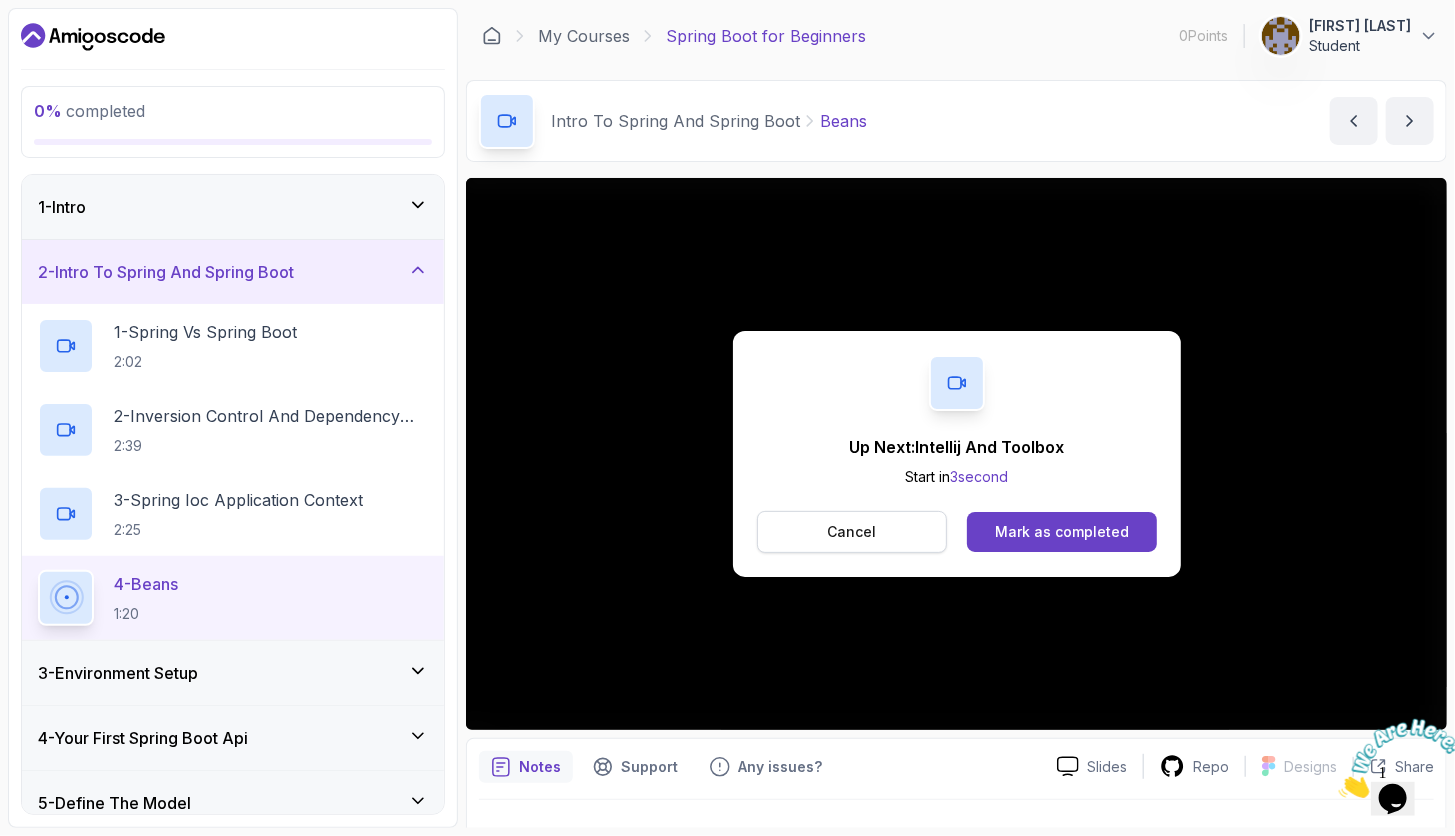 click on "Cancel" at bounding box center (851, 532) 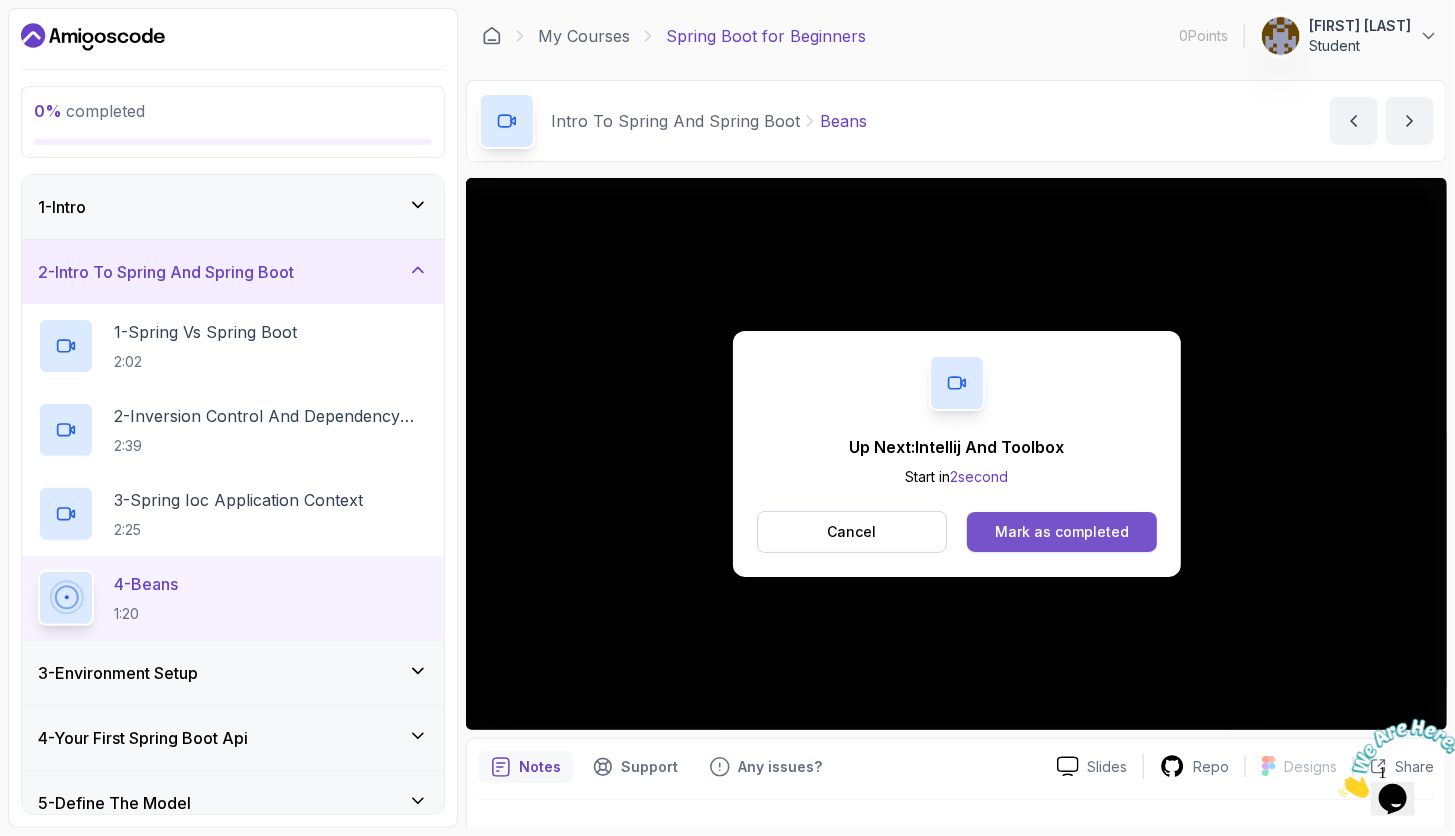 click on "Mark as completed" at bounding box center [1062, 532] 